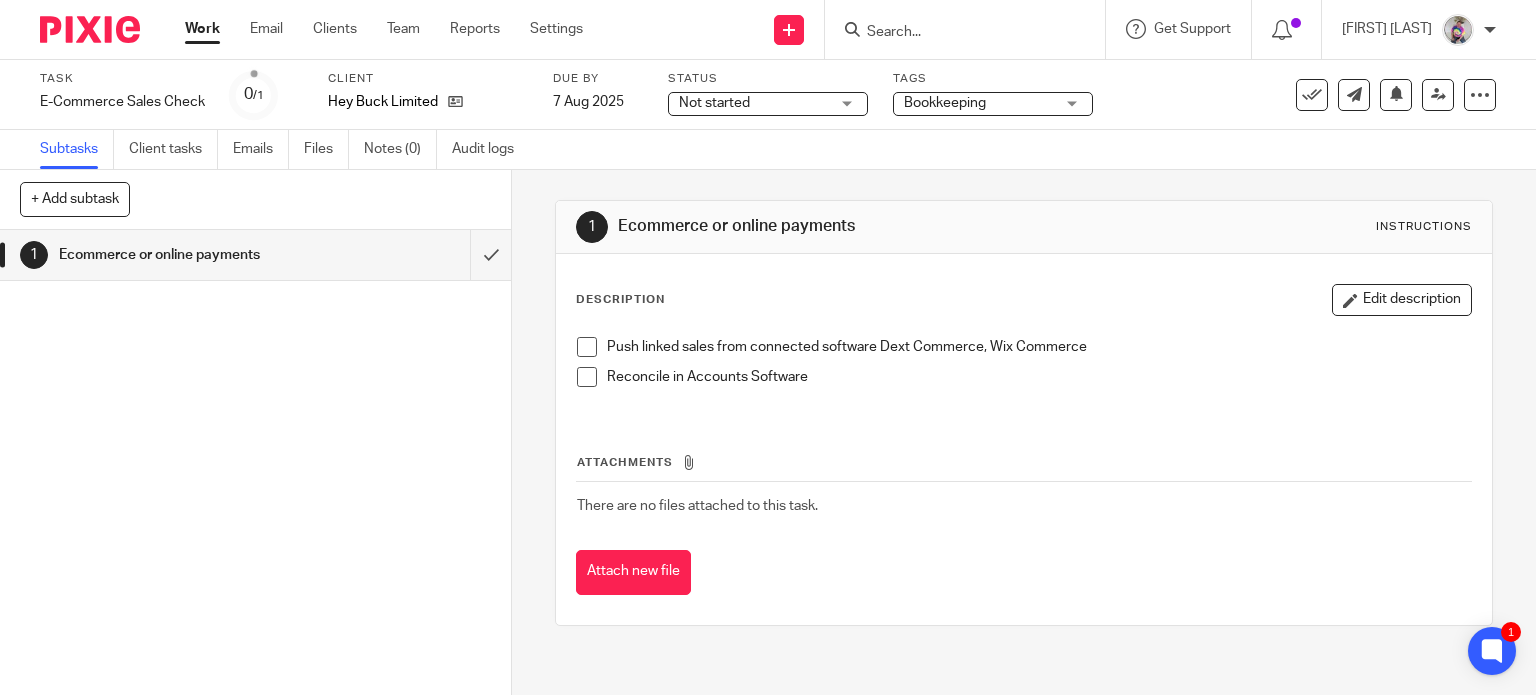 scroll, scrollTop: 0, scrollLeft: 0, axis: both 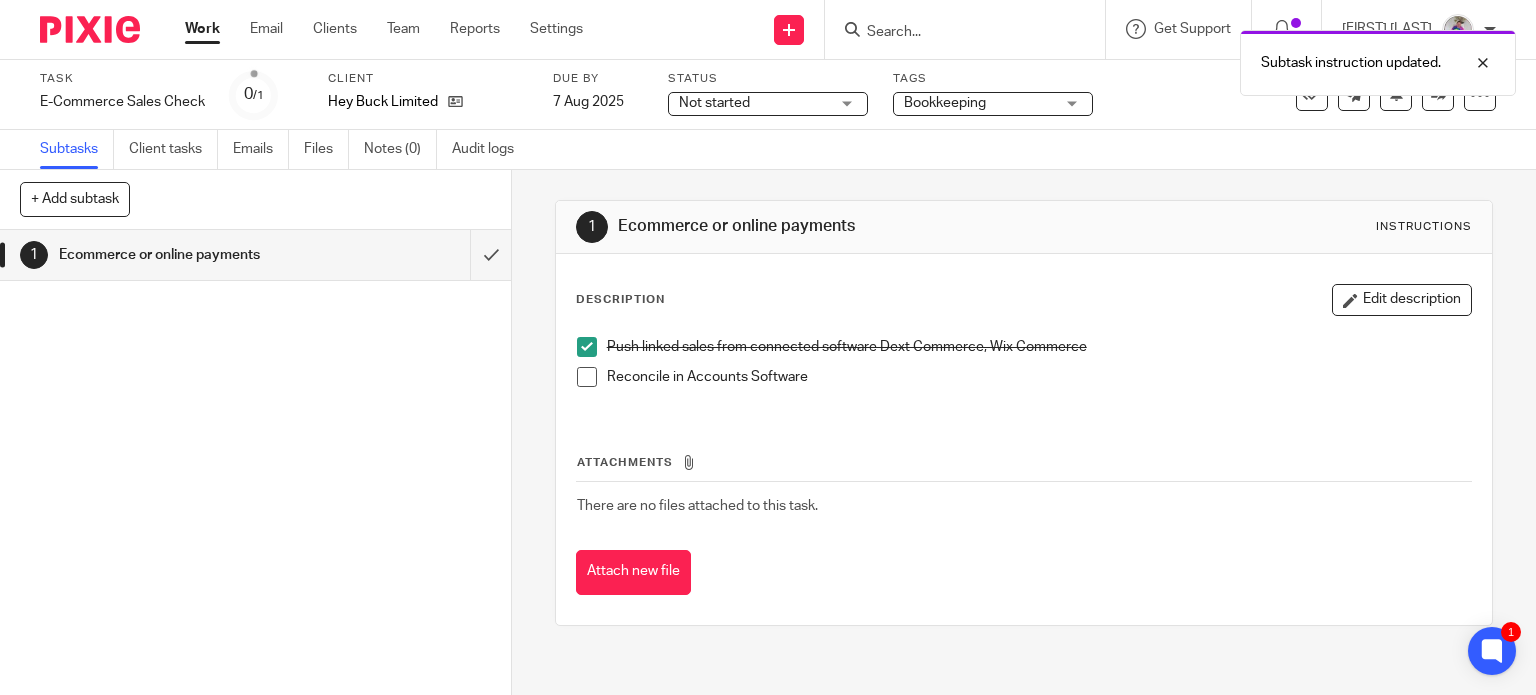 click at bounding box center [587, 377] 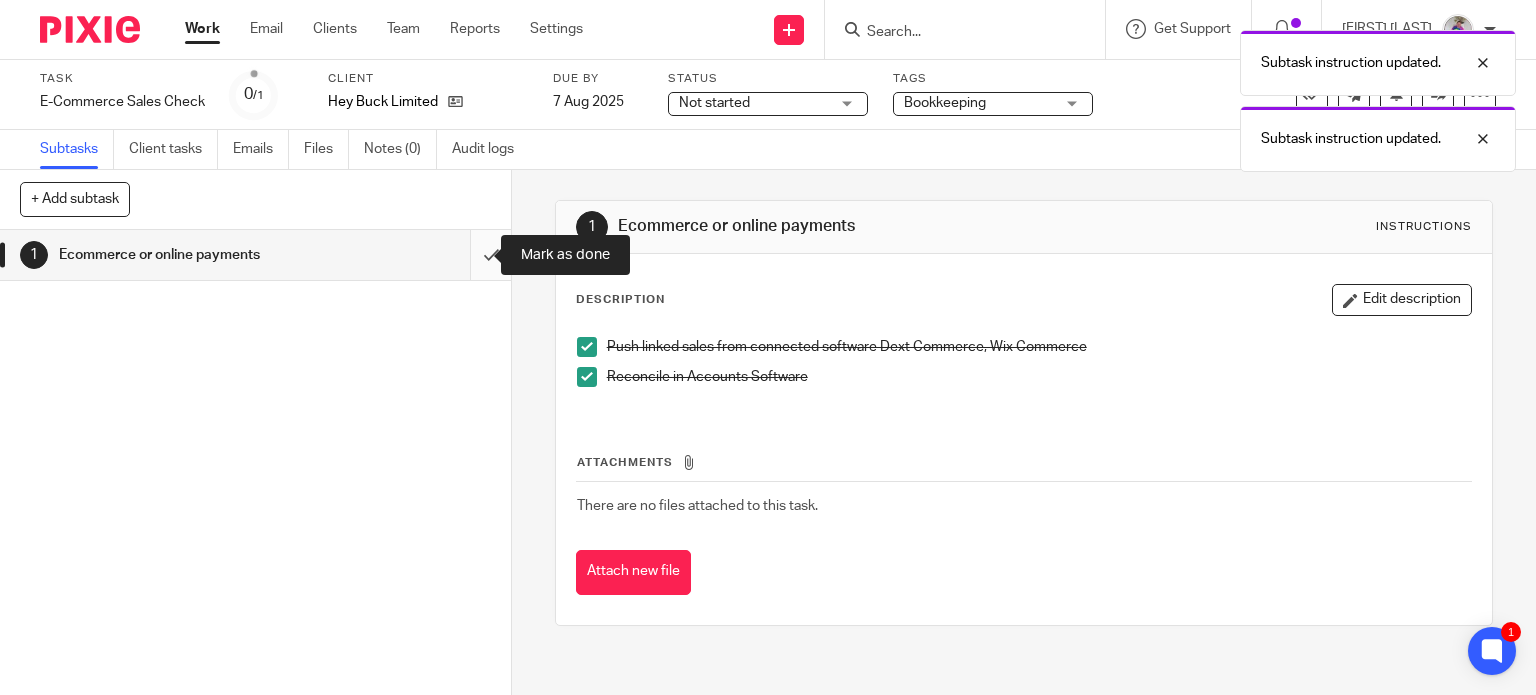 click at bounding box center (255, 255) 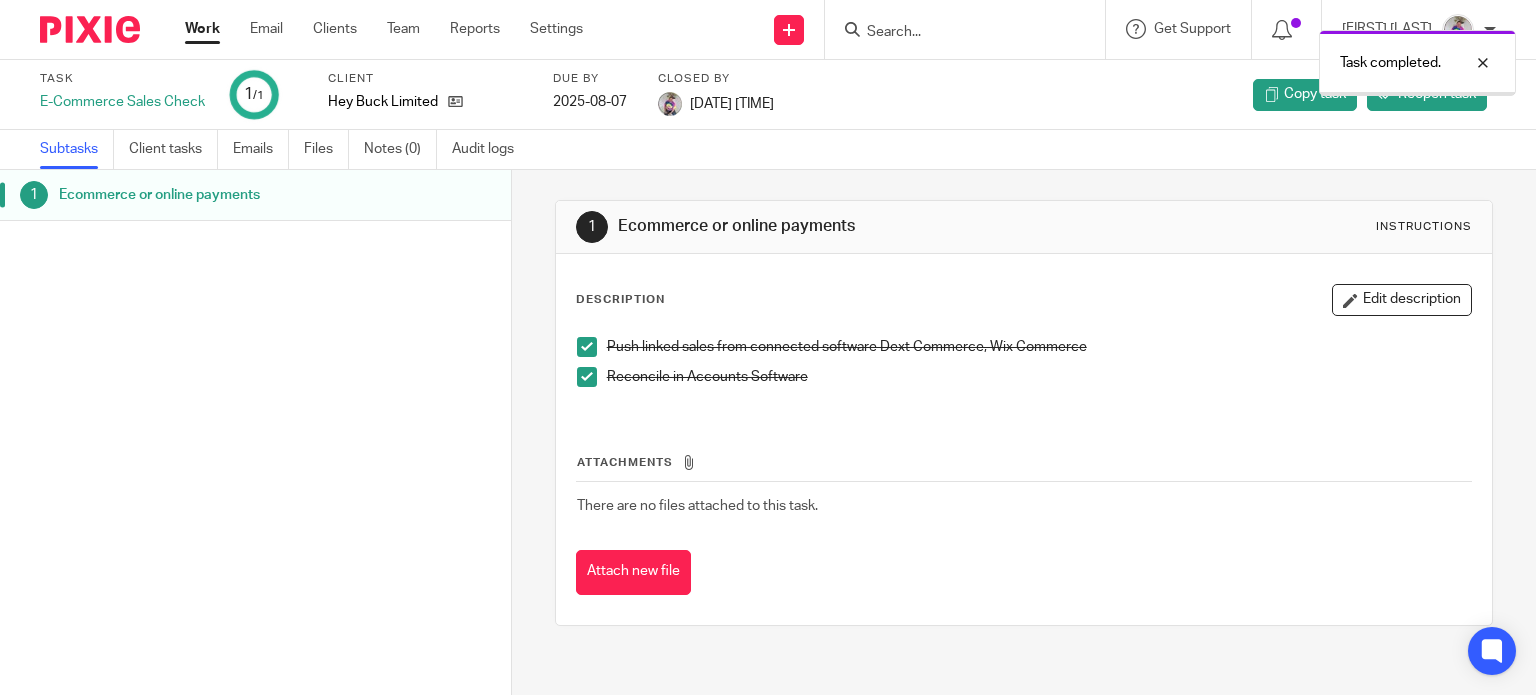scroll, scrollTop: 0, scrollLeft: 0, axis: both 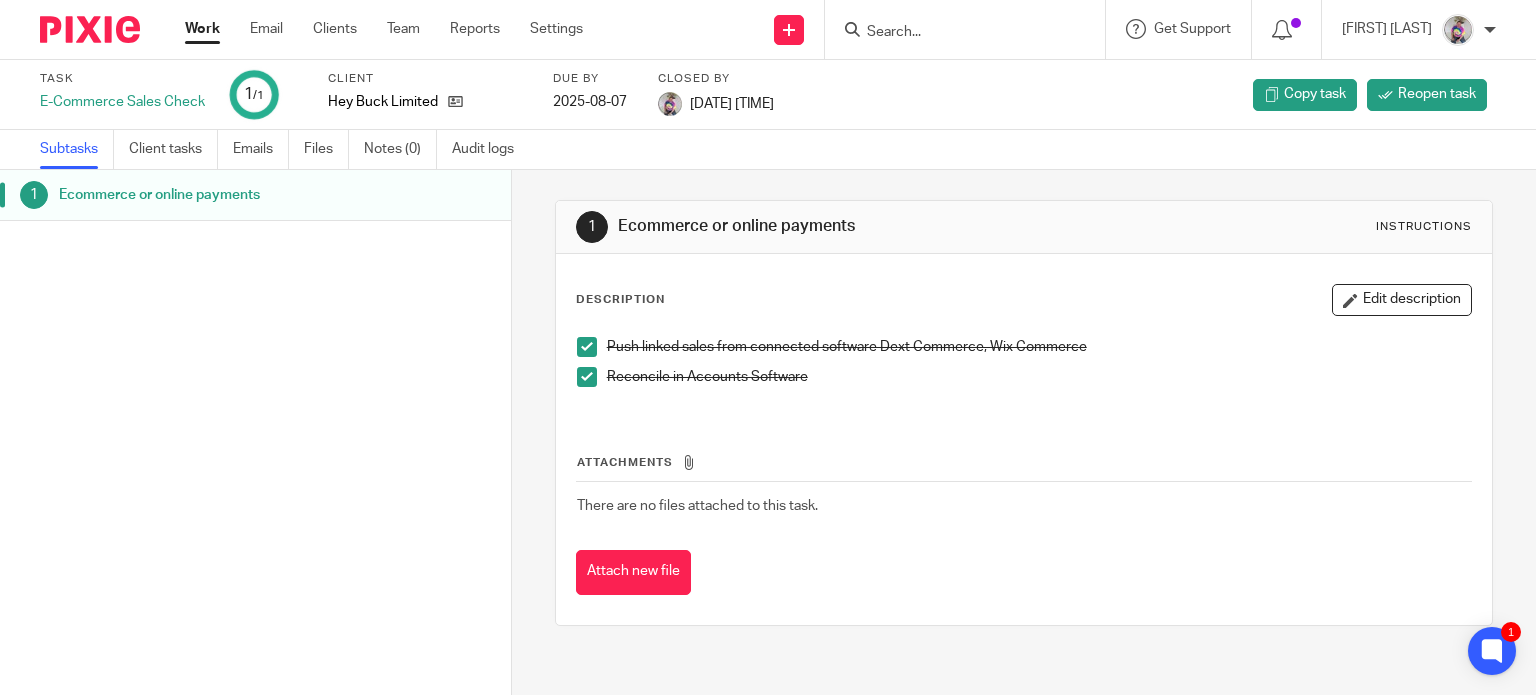click on "Work" at bounding box center [202, 29] 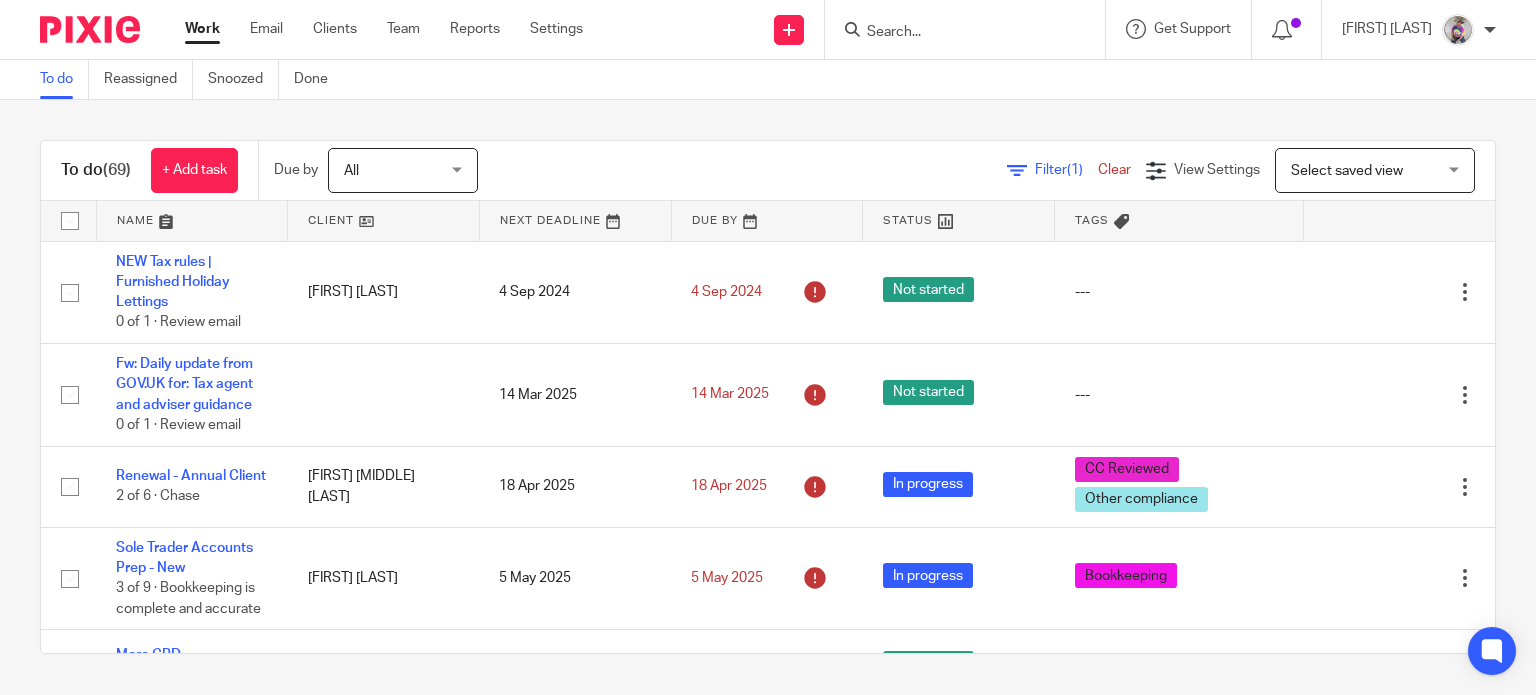 scroll, scrollTop: 0, scrollLeft: 0, axis: both 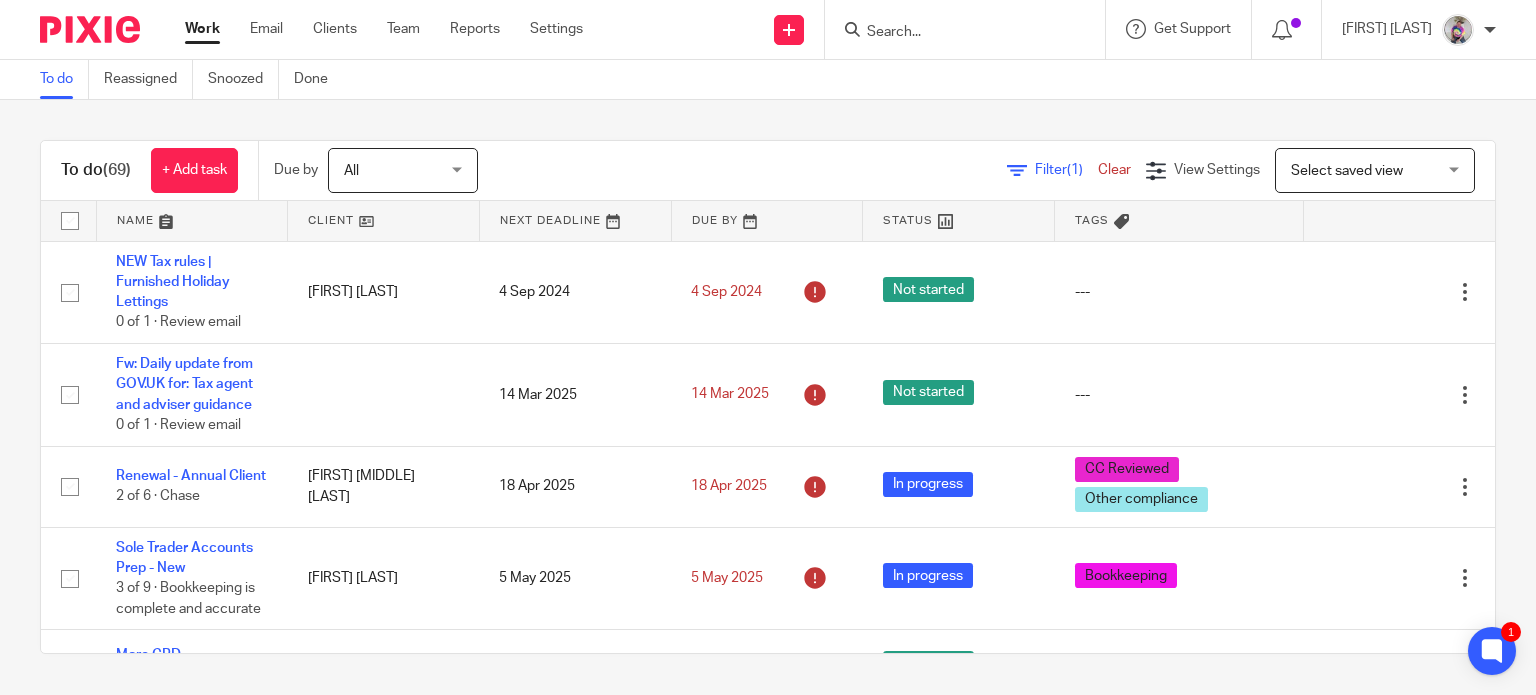 click at bounding box center [955, 33] 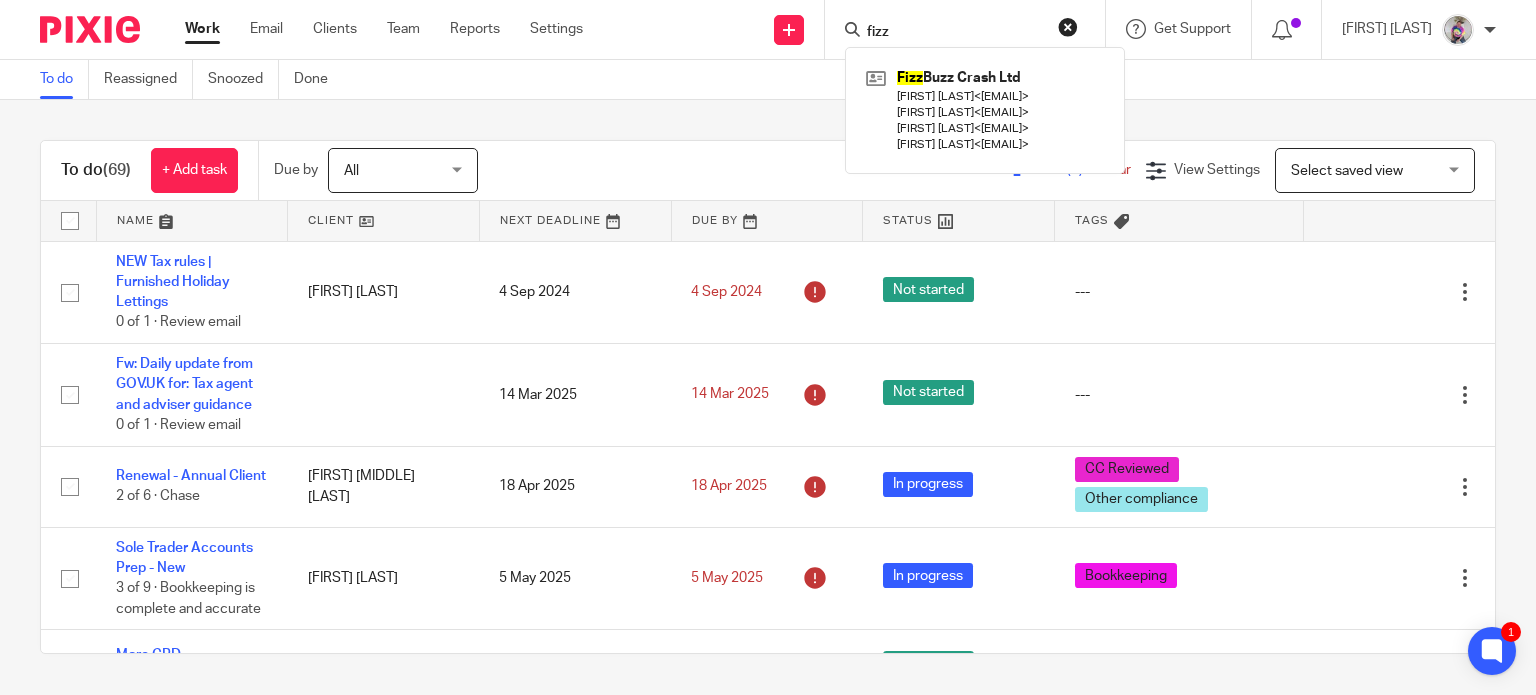 type on "fizz" 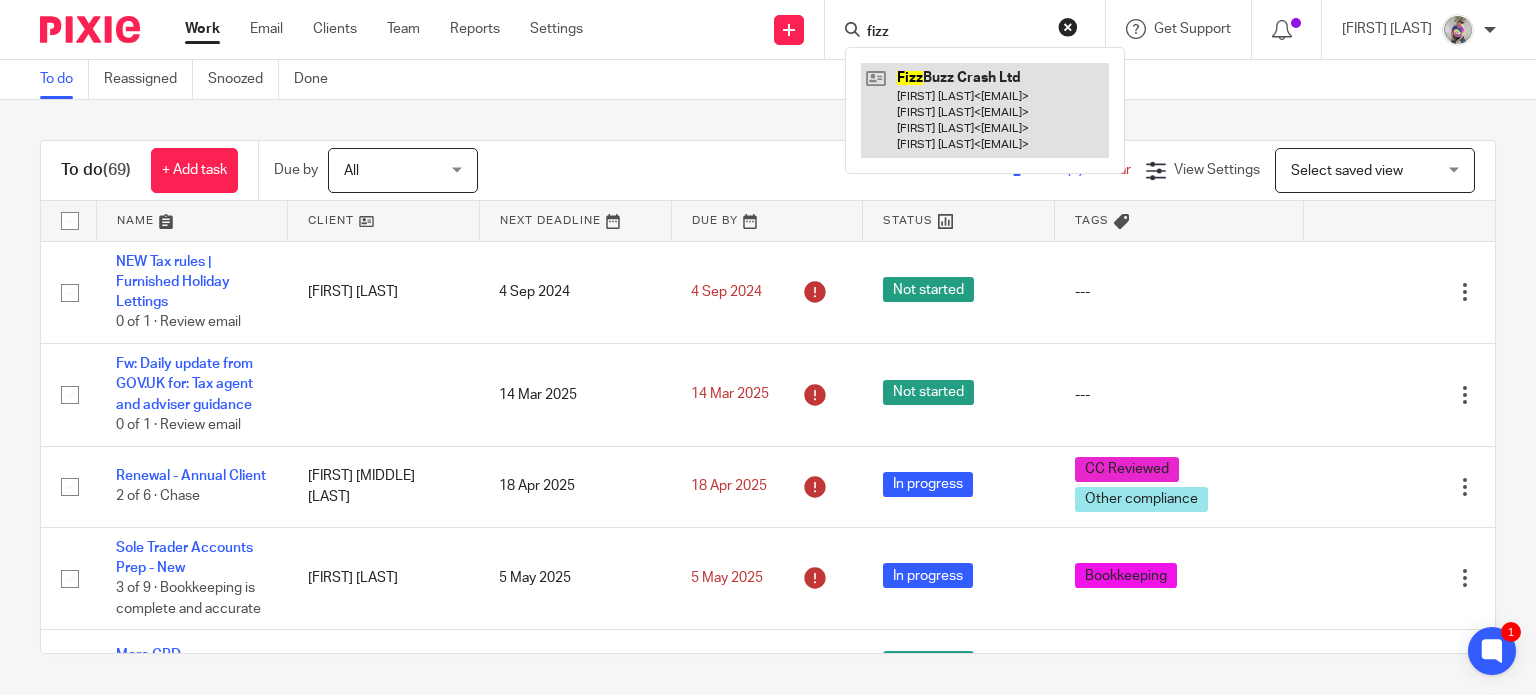 click at bounding box center (985, 110) 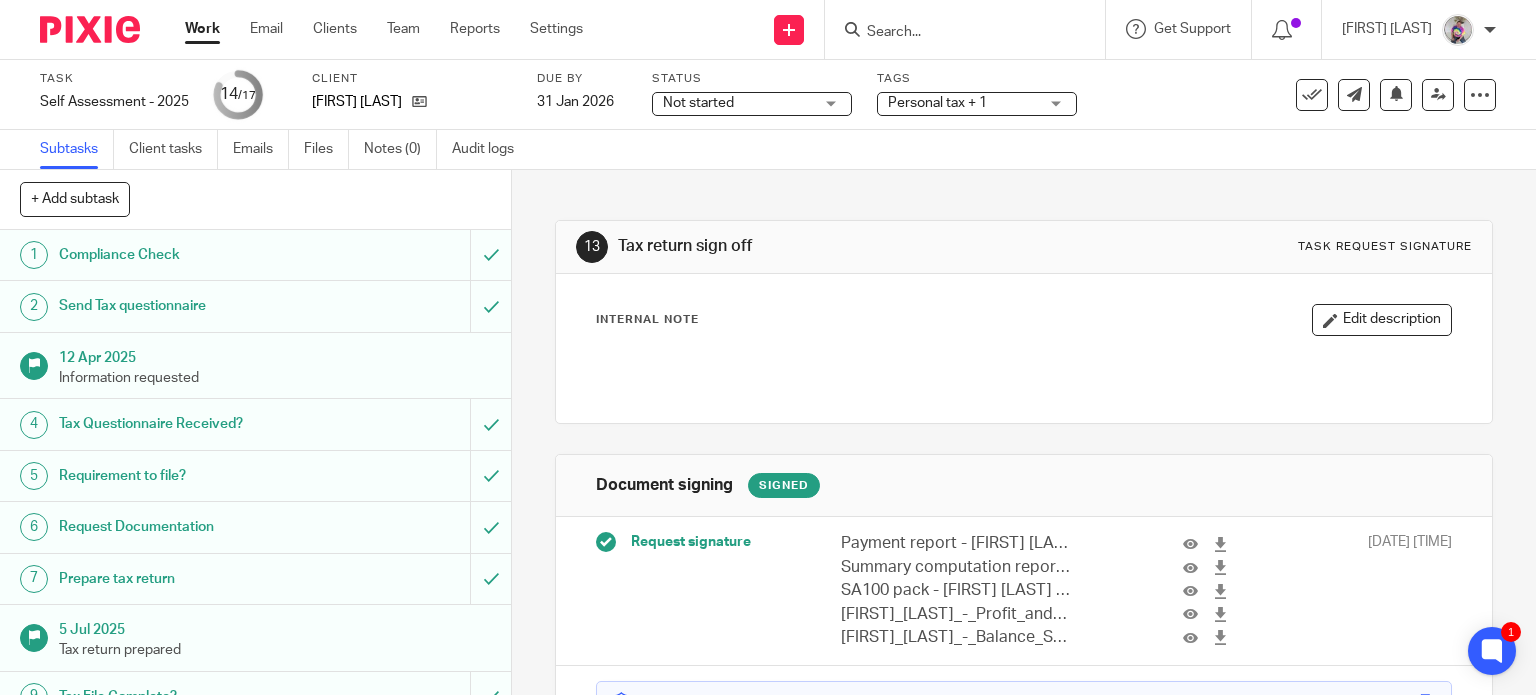 scroll, scrollTop: 0, scrollLeft: 0, axis: both 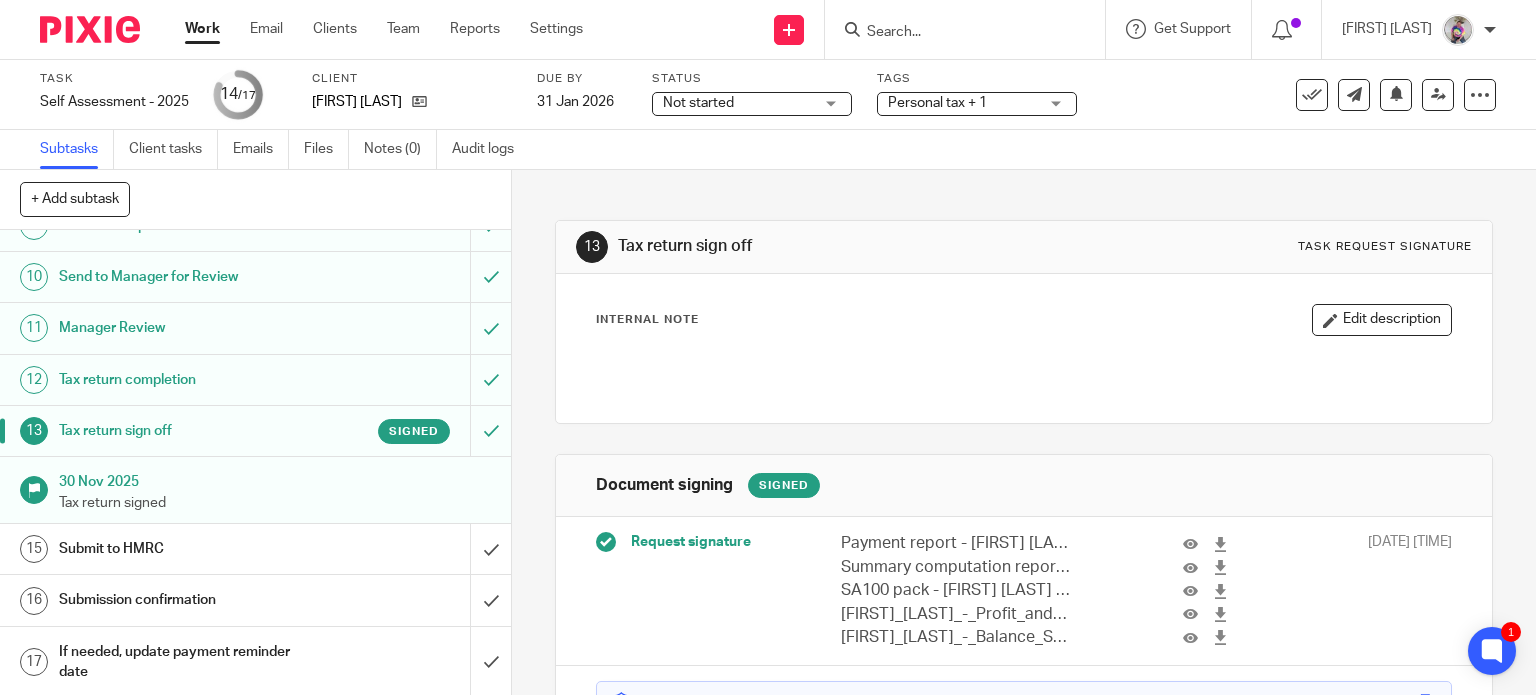 click on "Work" at bounding box center (202, 29) 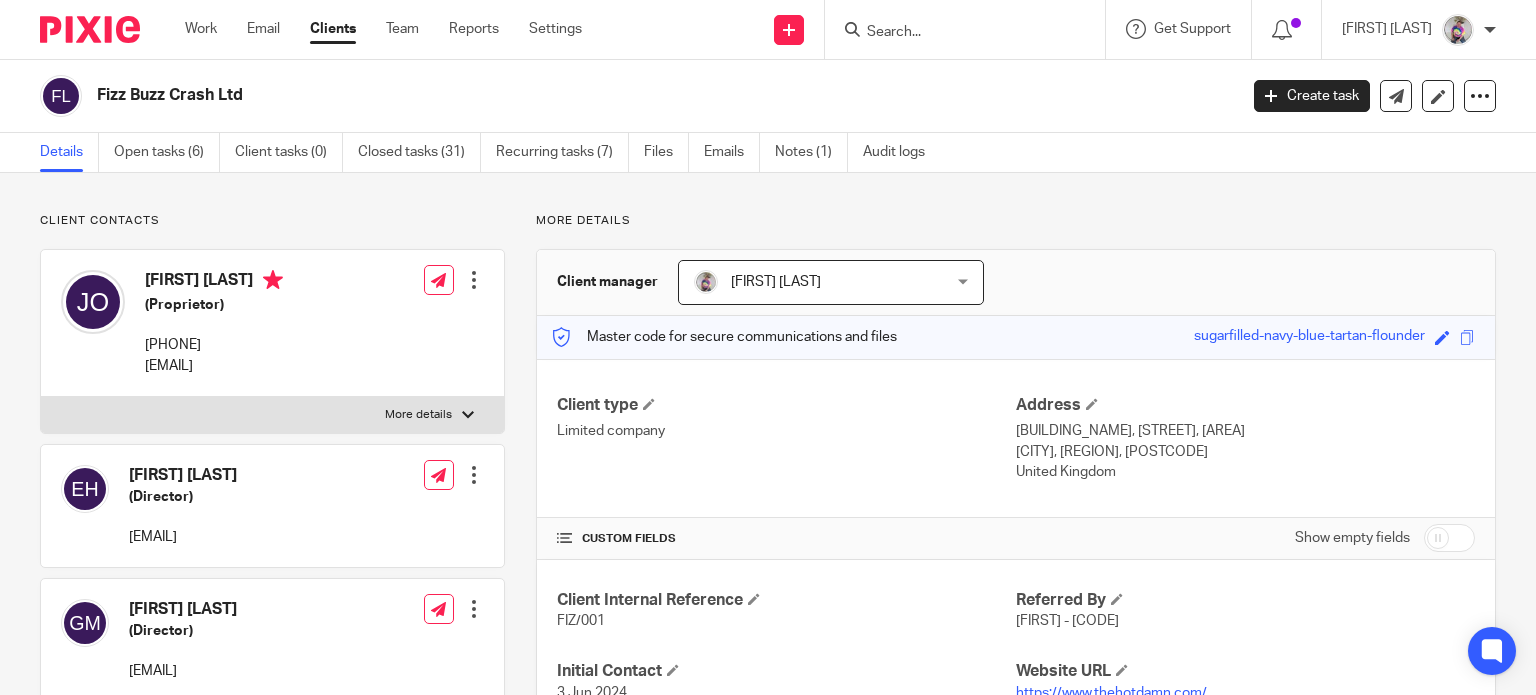scroll, scrollTop: 0, scrollLeft: 0, axis: both 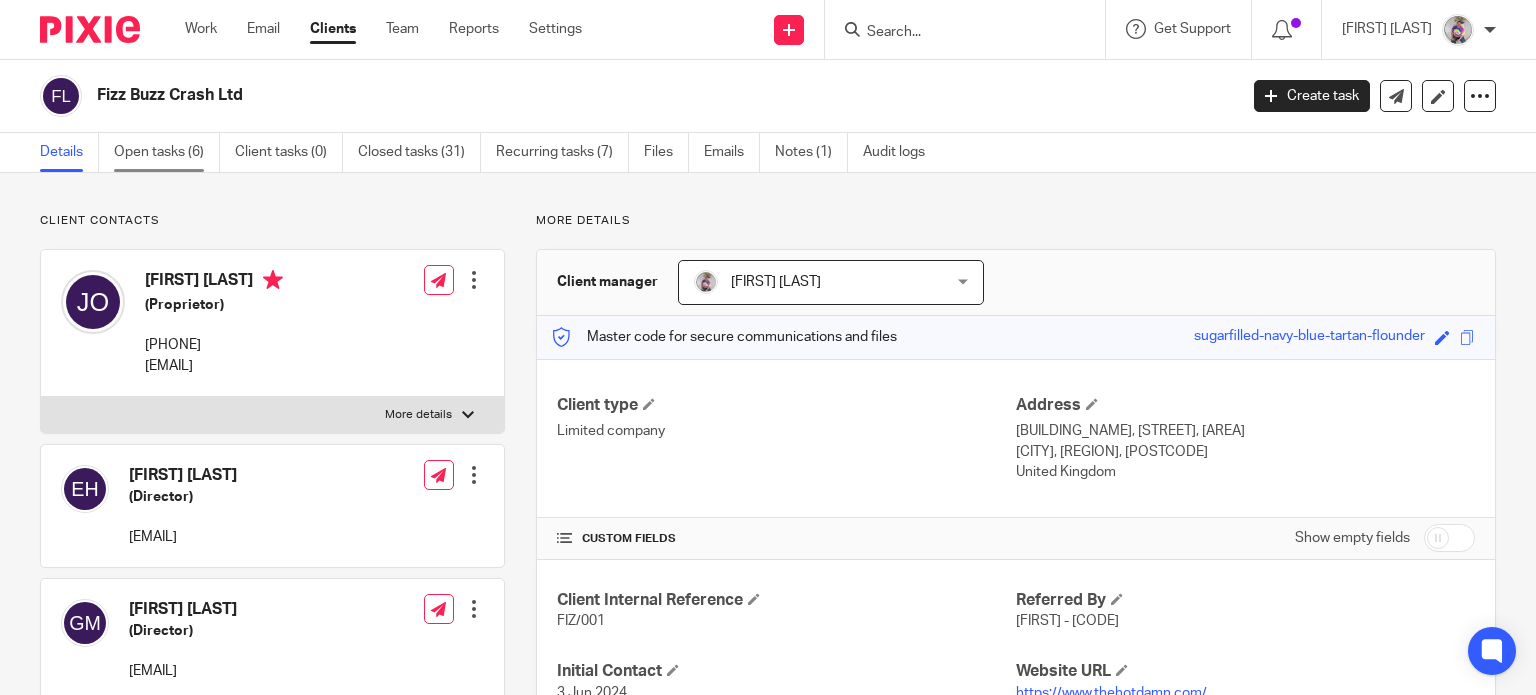 click on "Open tasks (6)" at bounding box center [167, 152] 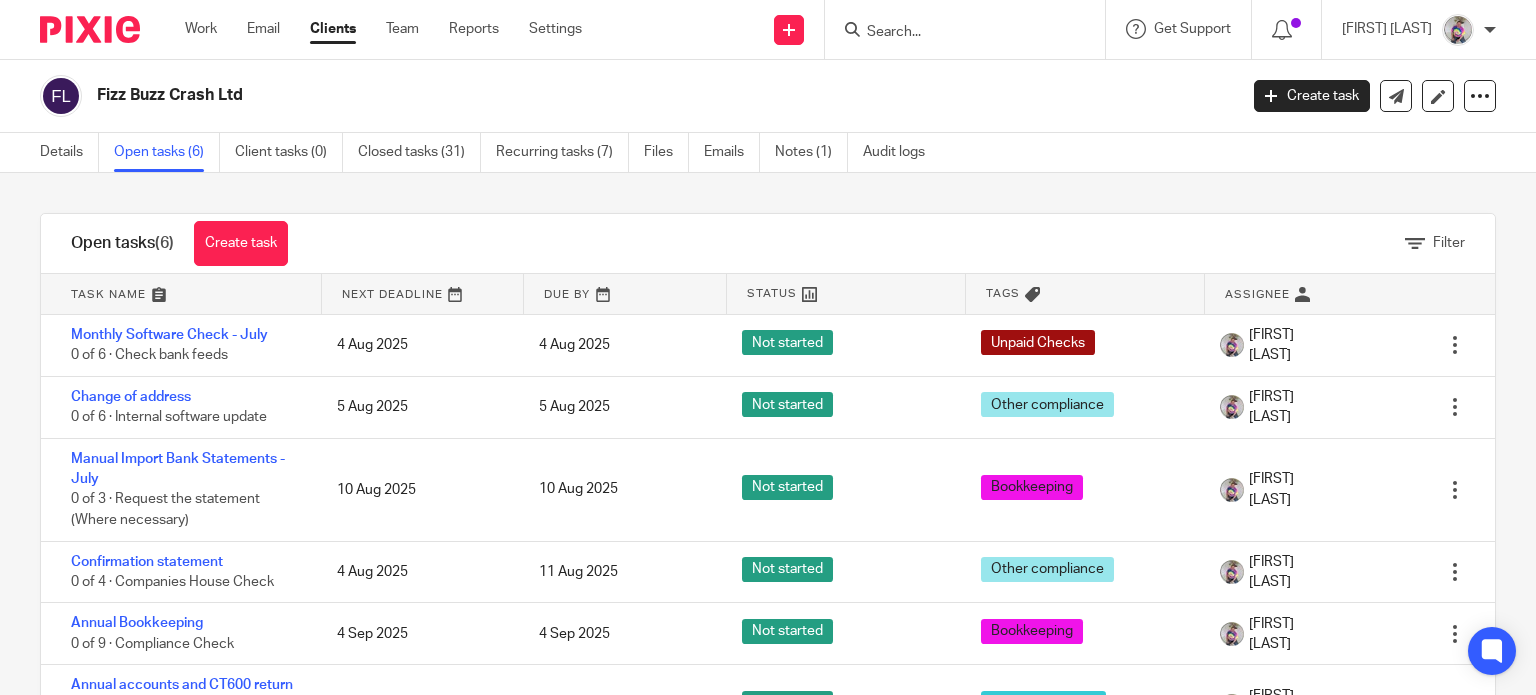 scroll, scrollTop: 0, scrollLeft: 0, axis: both 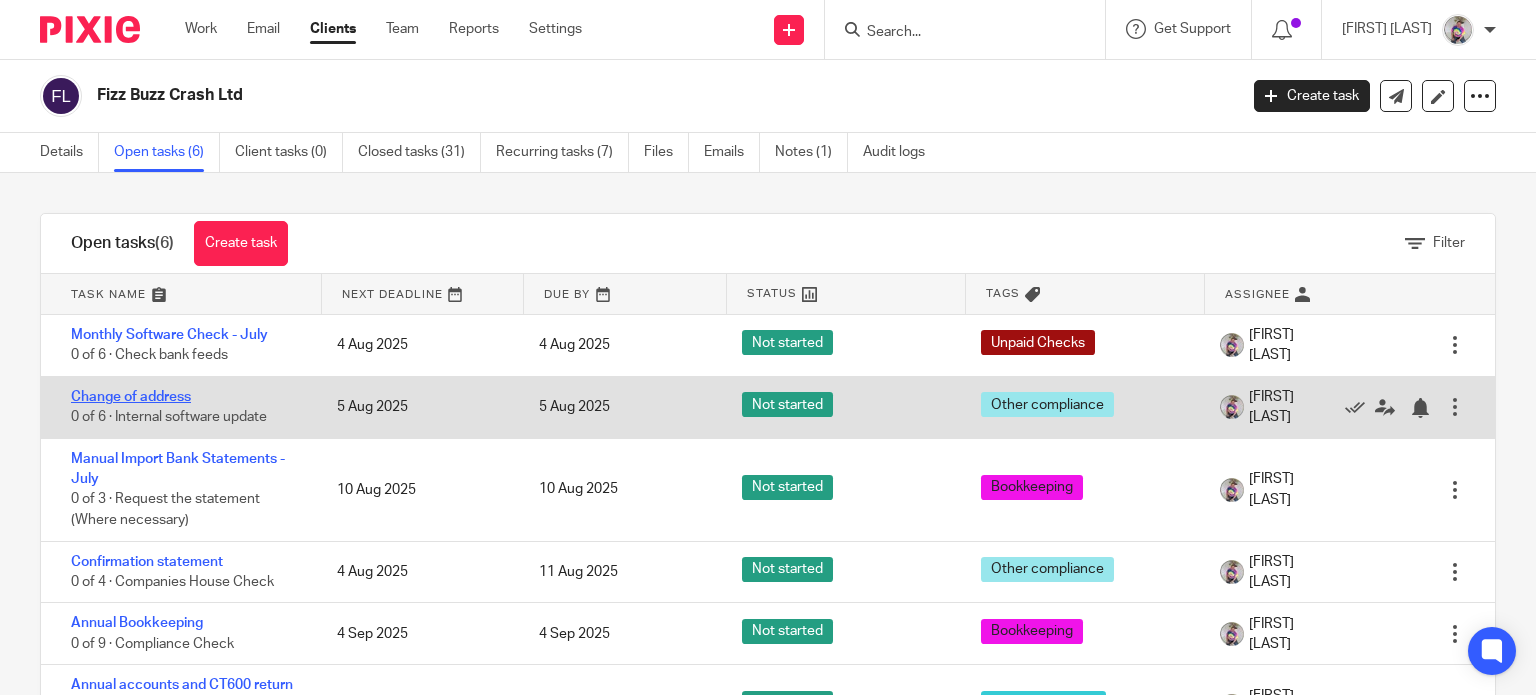 click on "Change of address" at bounding box center (131, 397) 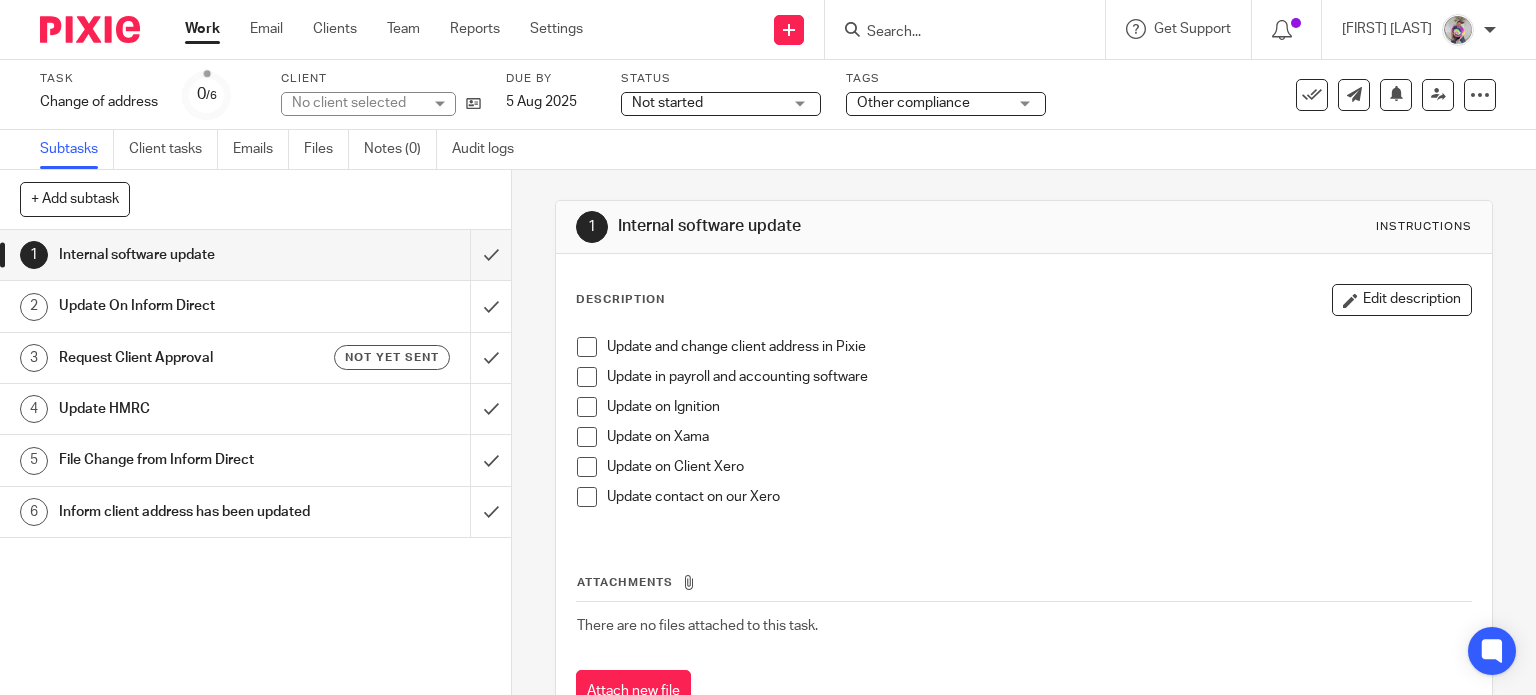 scroll, scrollTop: 0, scrollLeft: 0, axis: both 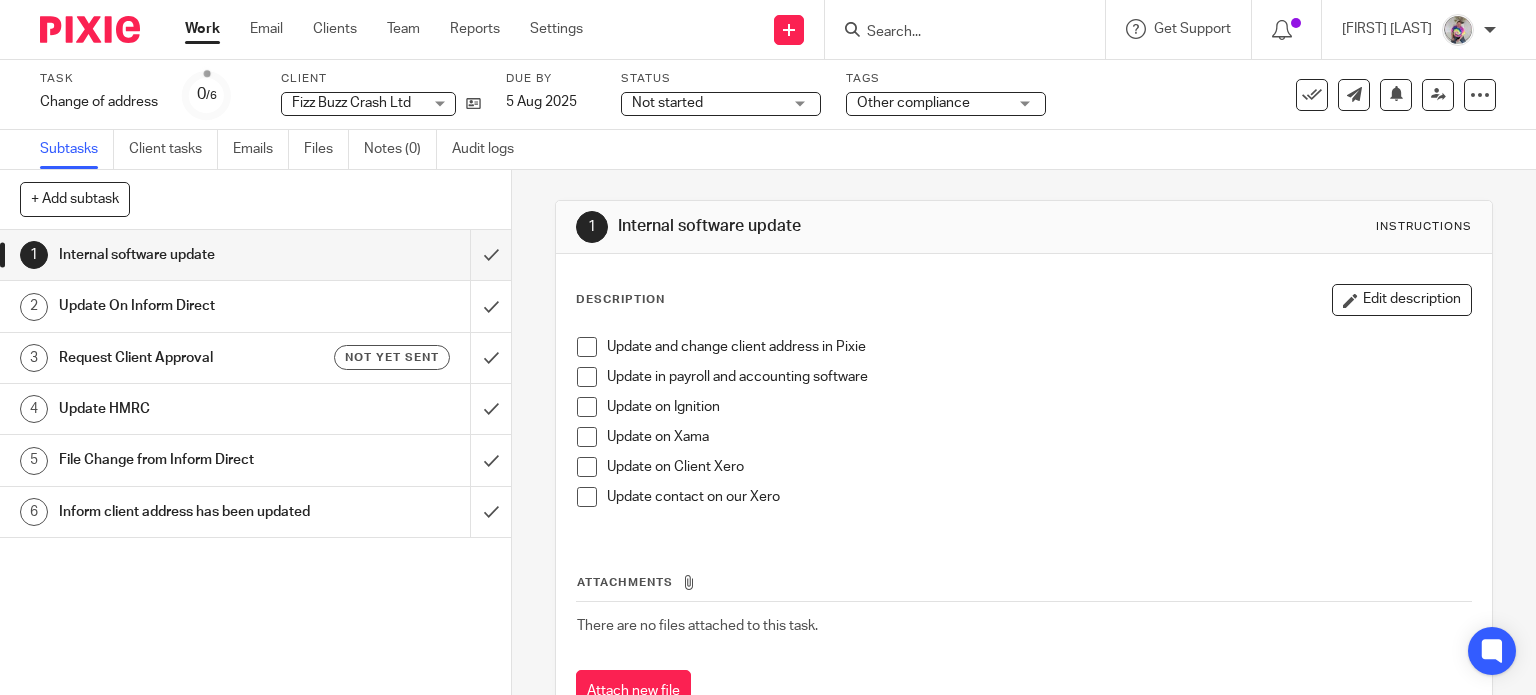 click on "Request Client Approval" at bounding box center [189, 358] 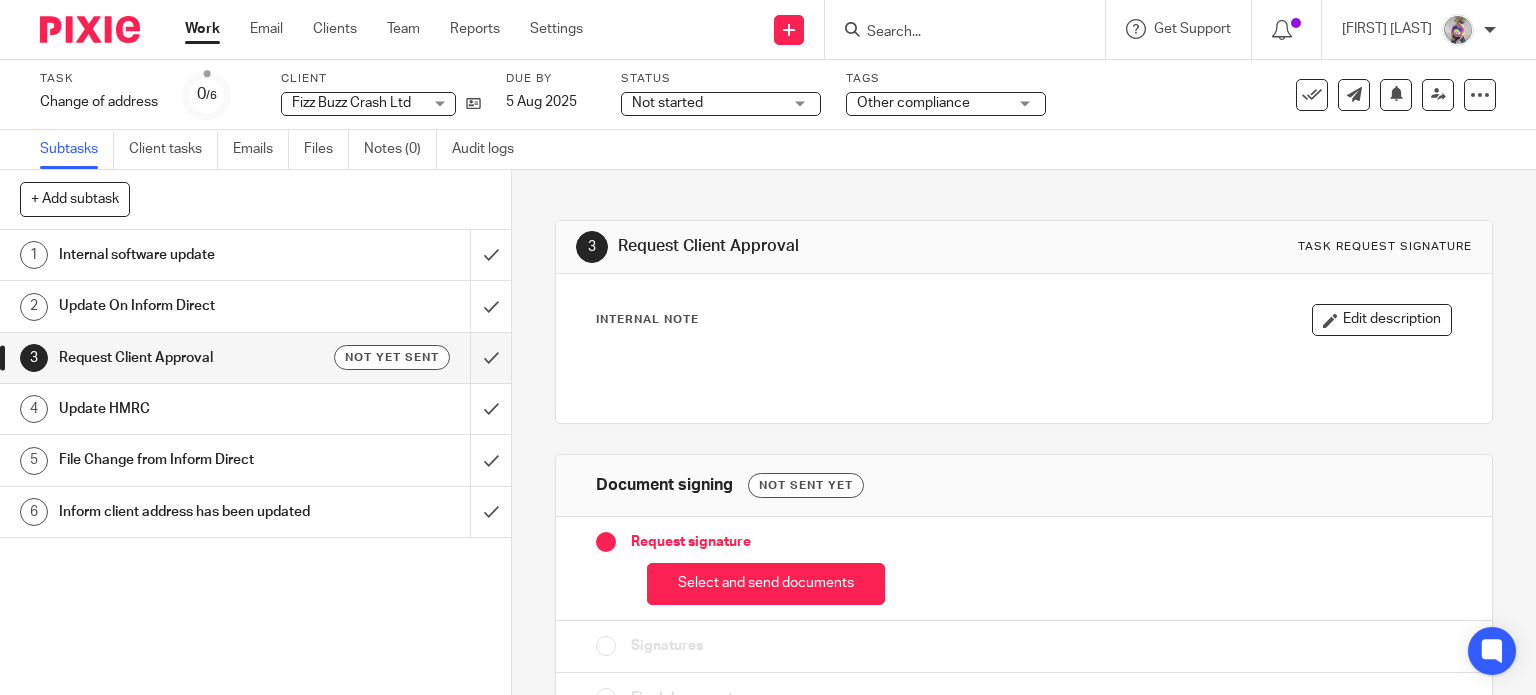 scroll, scrollTop: 0, scrollLeft: 0, axis: both 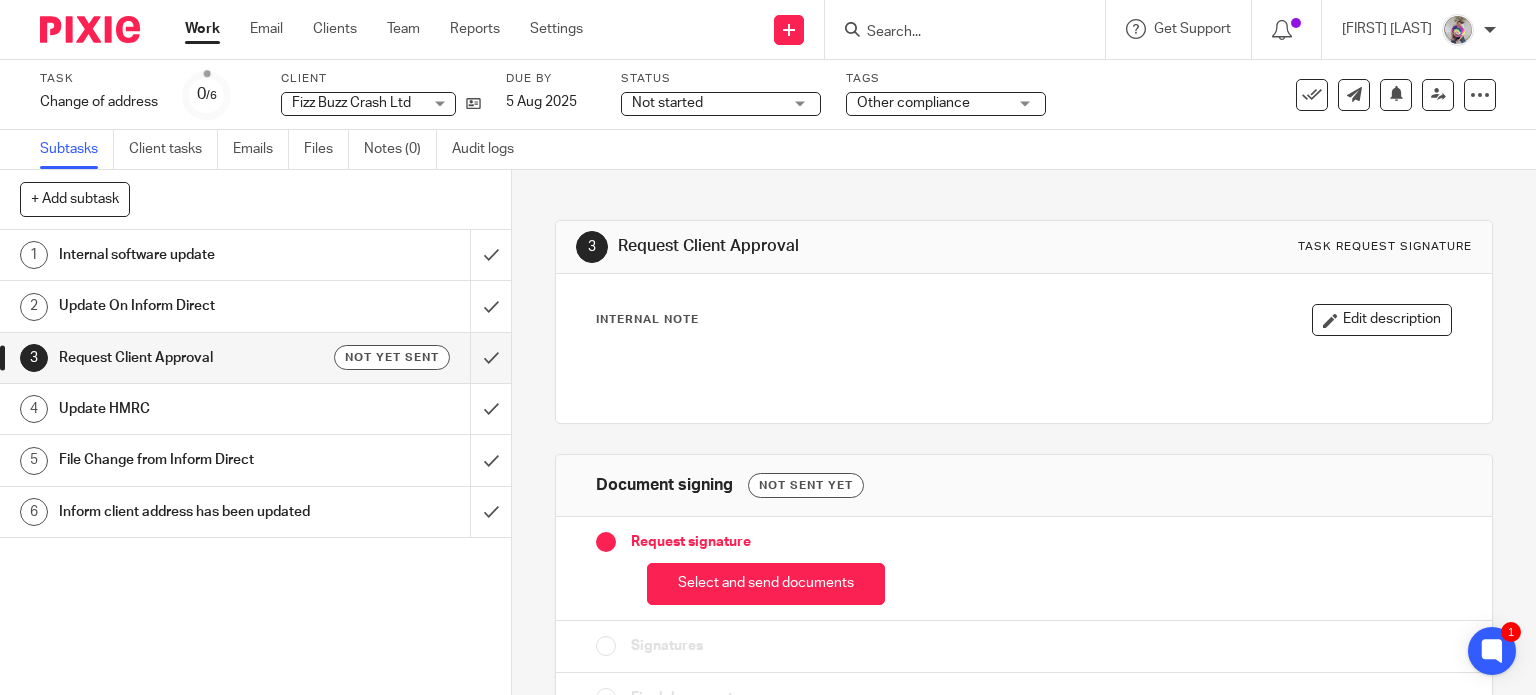 click on "3
Request Client Approval
Task request signature
Internal Note
Edit description
Document signing
Not sent yet
Request signature
Select and send documents
Signatures
Final document
Message
Signers:
[FIRST] [LAST]
[FIRST] [LAST]
[FIRST] [LAST]
[FIRST] [LAST]
(0 selected)
Subject:     Change of address confirmation
Set auto-reminder
Hi [FIRST], Many thanks, [FIRST]           Attachments" at bounding box center [1024, 432] 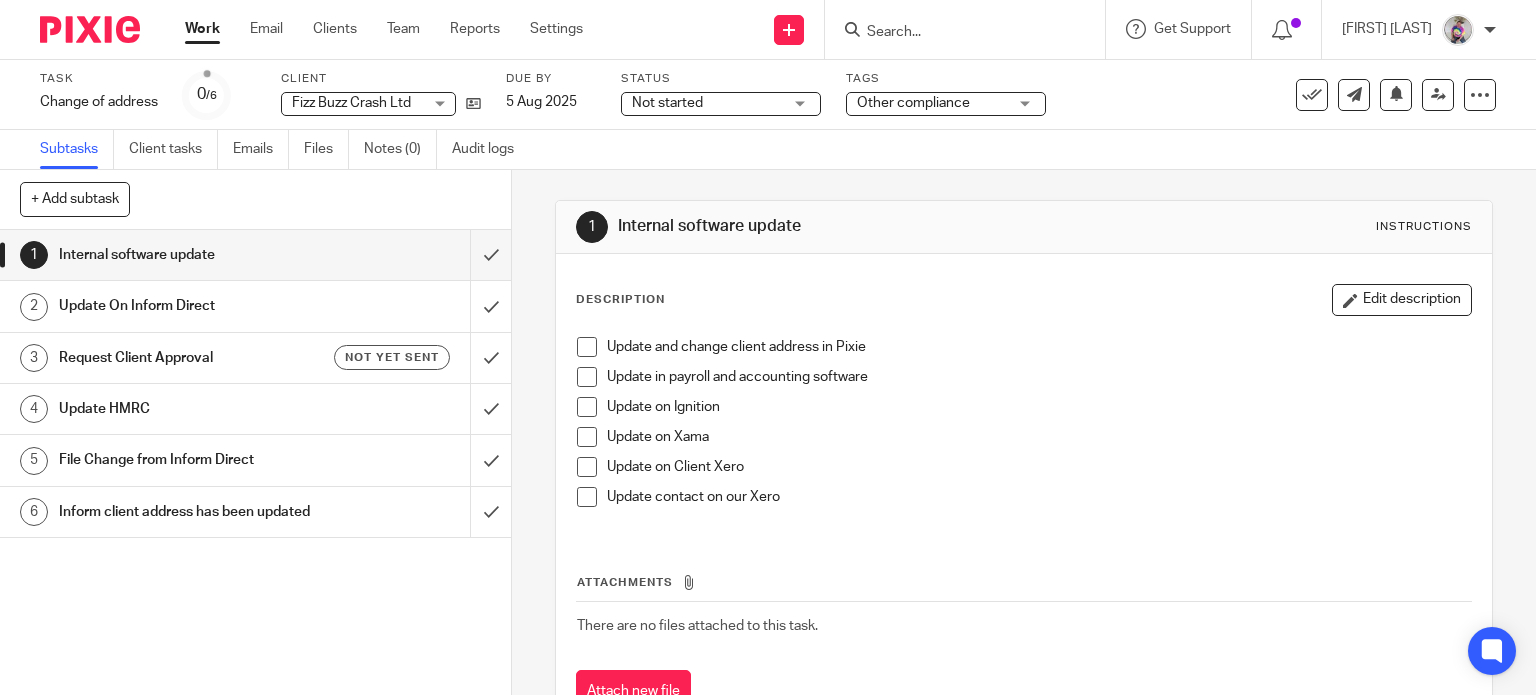 scroll, scrollTop: 0, scrollLeft: 0, axis: both 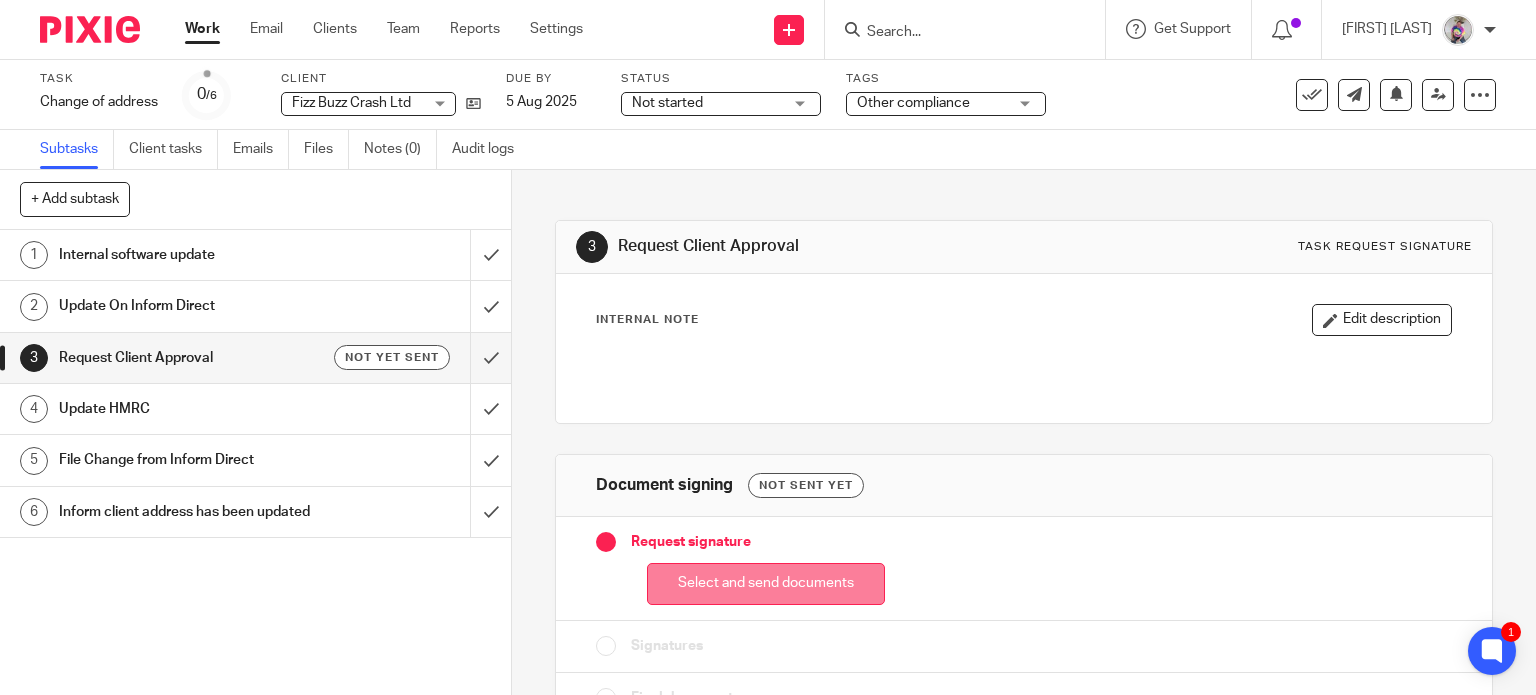 click on "Select and send documents" at bounding box center [766, 584] 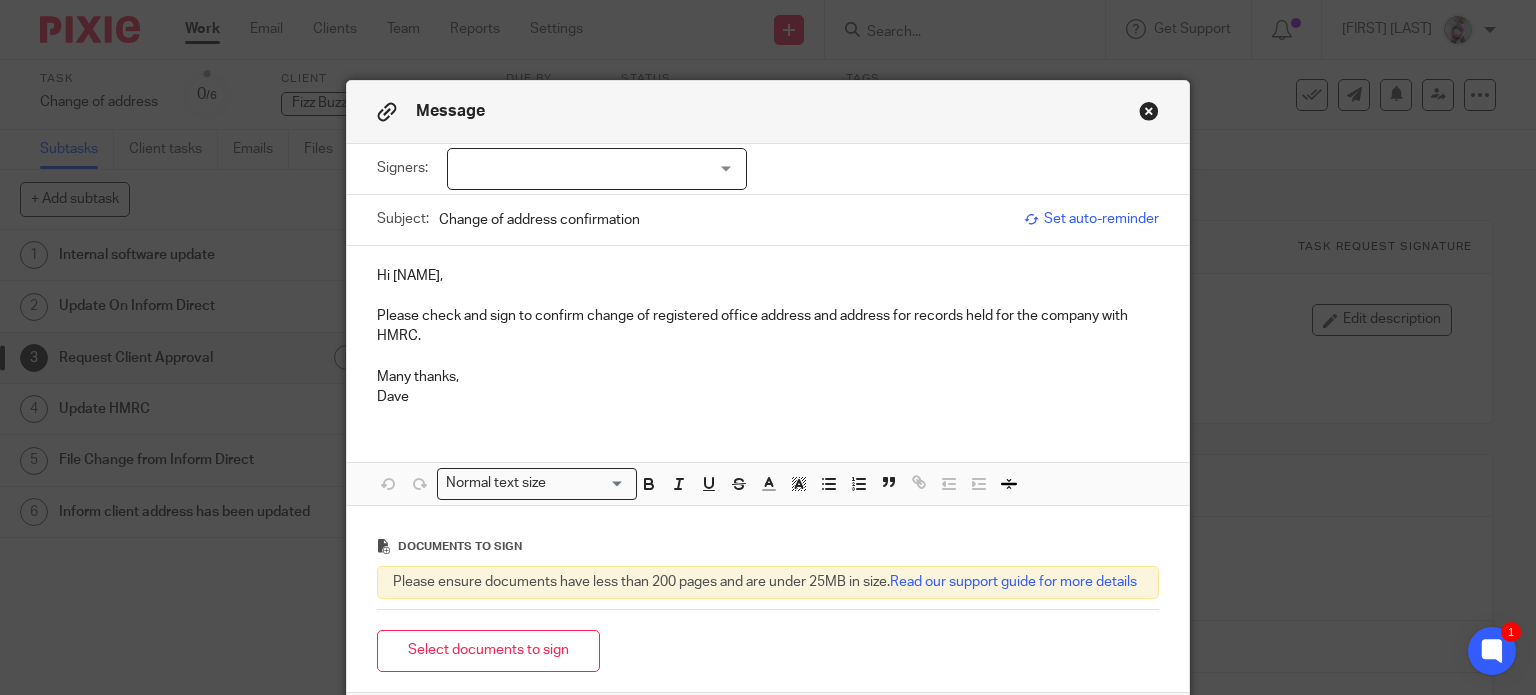 click at bounding box center [1149, 111] 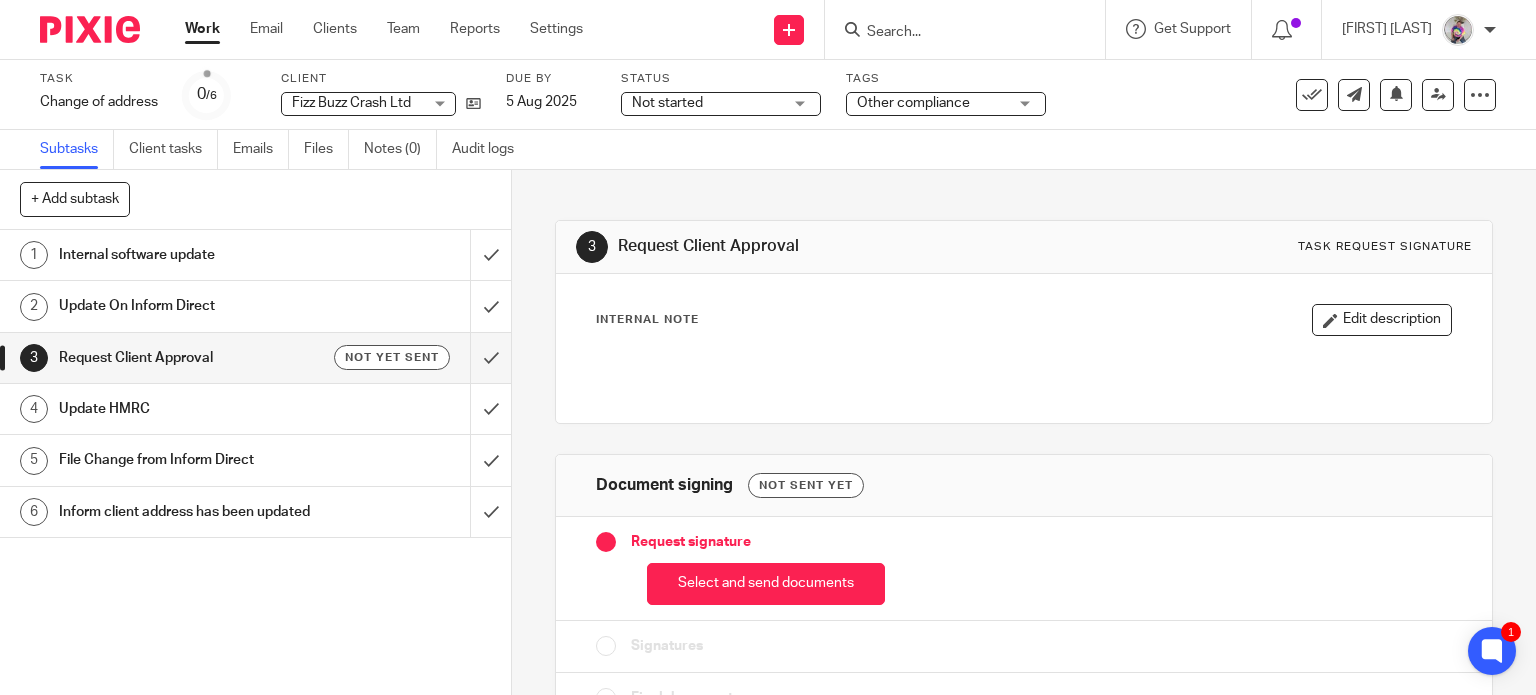click on "Internal software update" at bounding box center (189, 255) 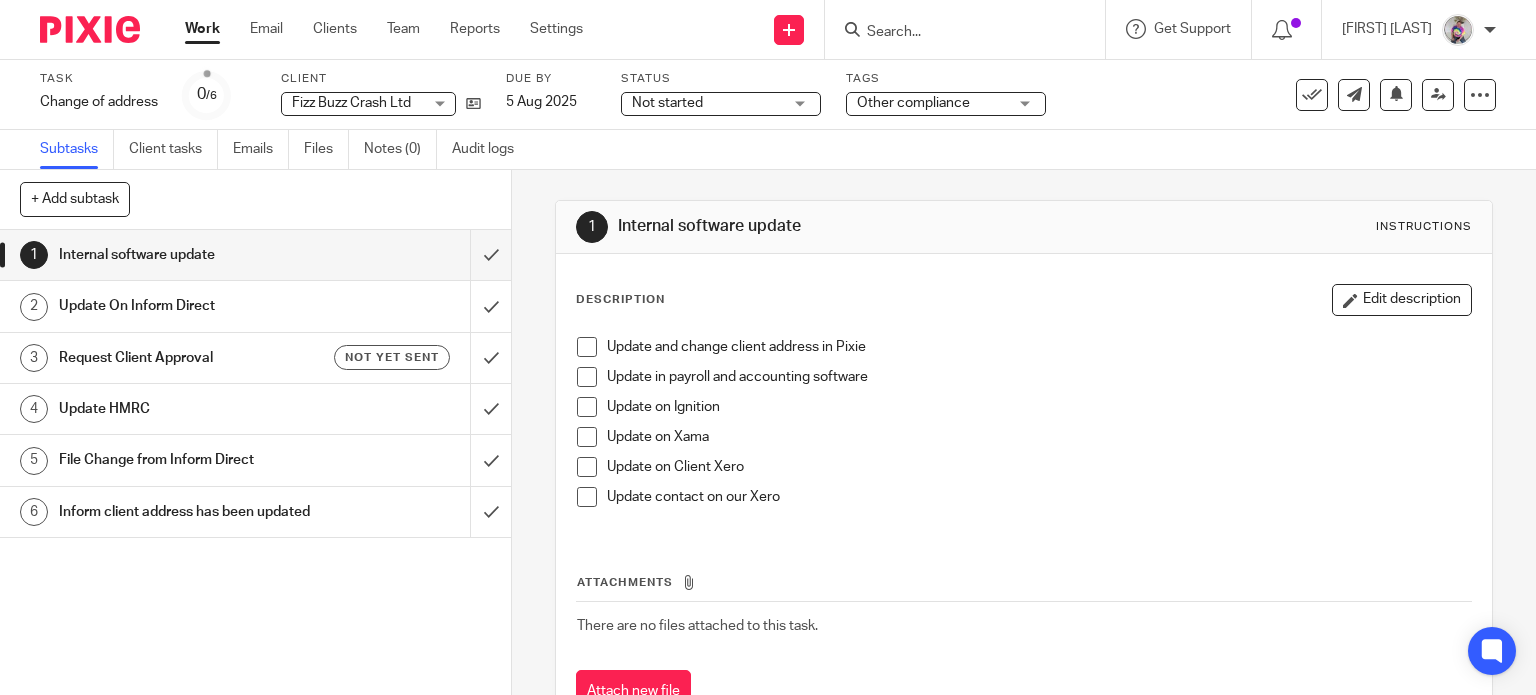 scroll, scrollTop: 0, scrollLeft: 0, axis: both 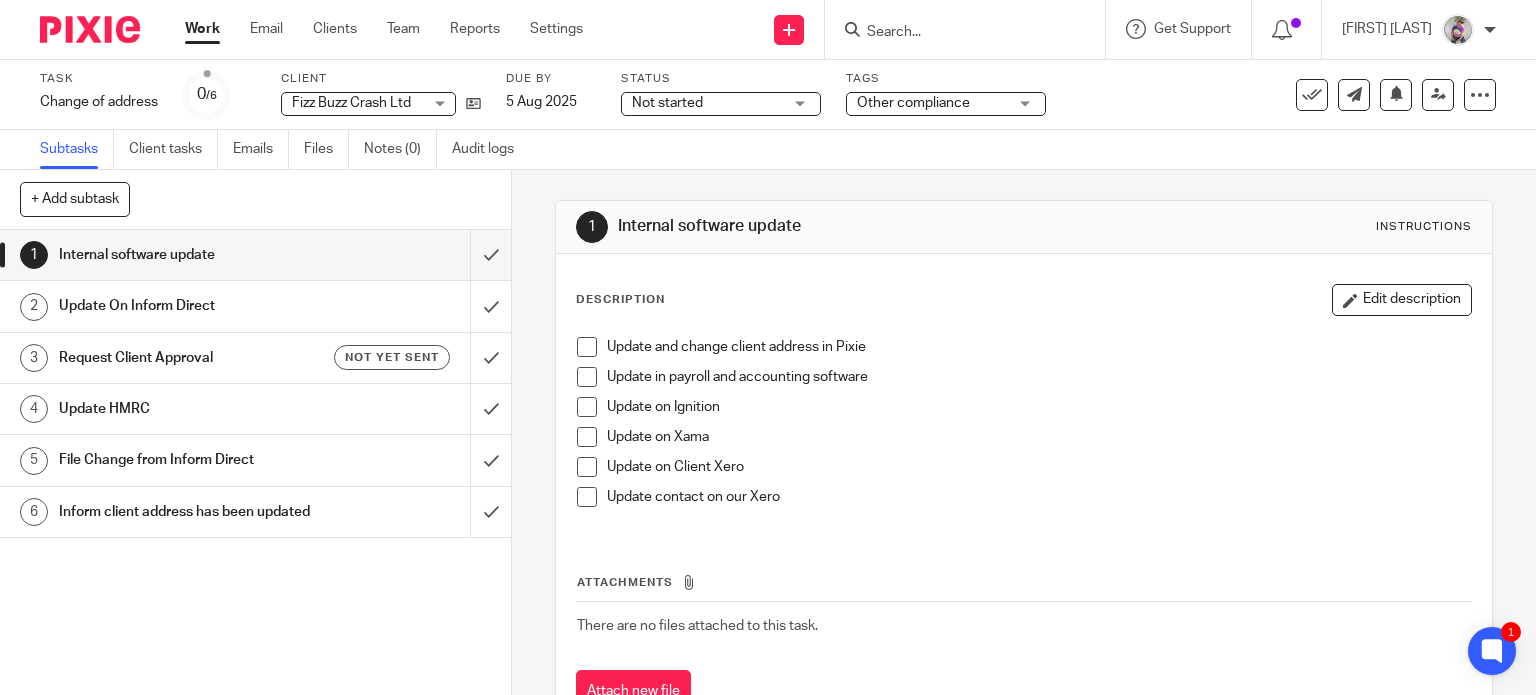 click on "Request Client Approval" at bounding box center [189, 358] 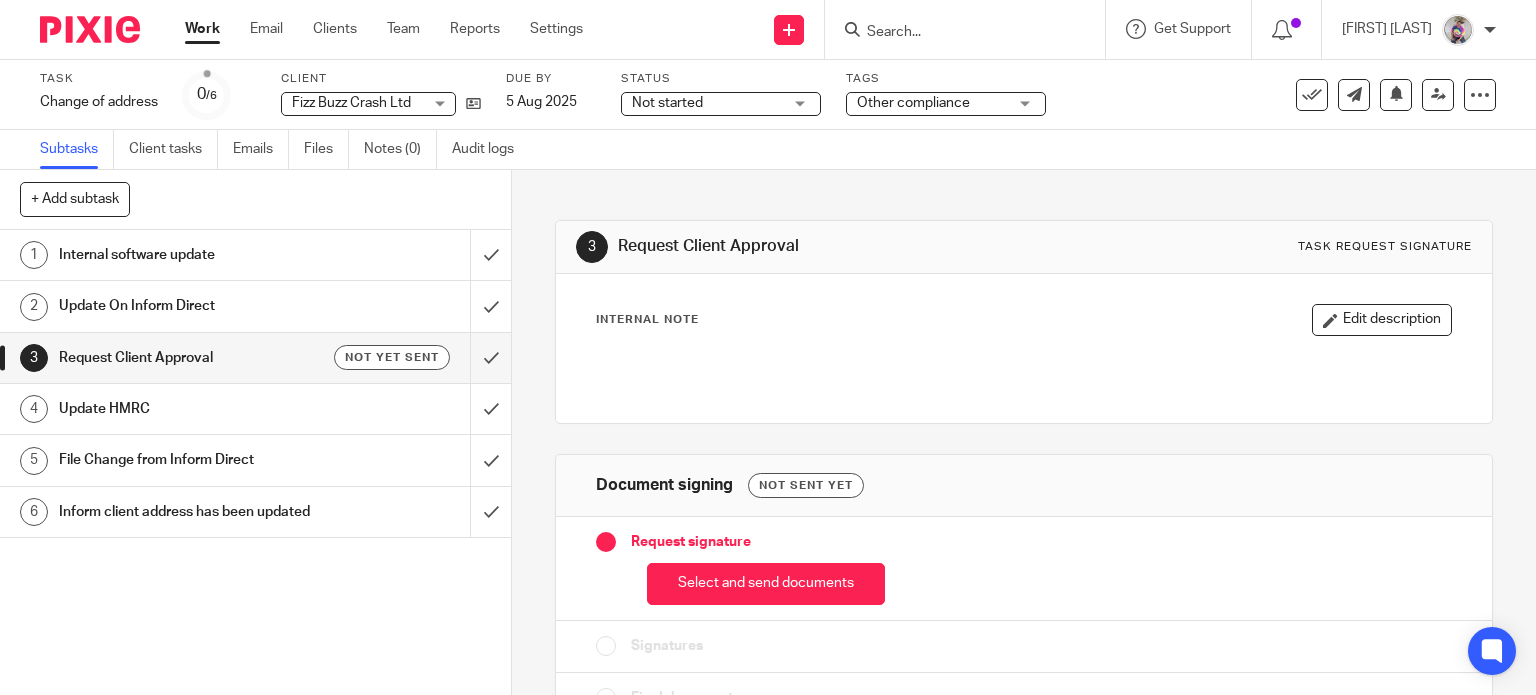 scroll, scrollTop: 0, scrollLeft: 0, axis: both 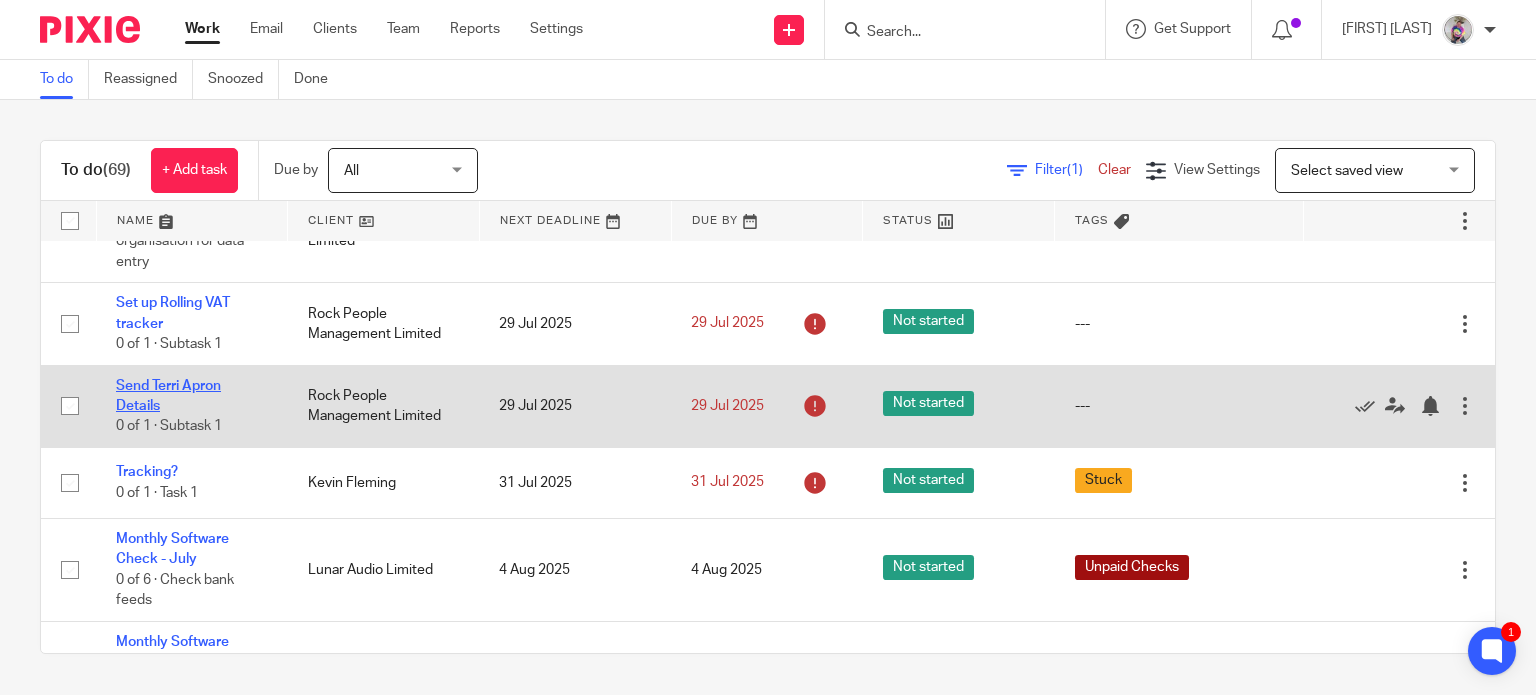 click on "Send Terri Apron Details" at bounding box center (168, 396) 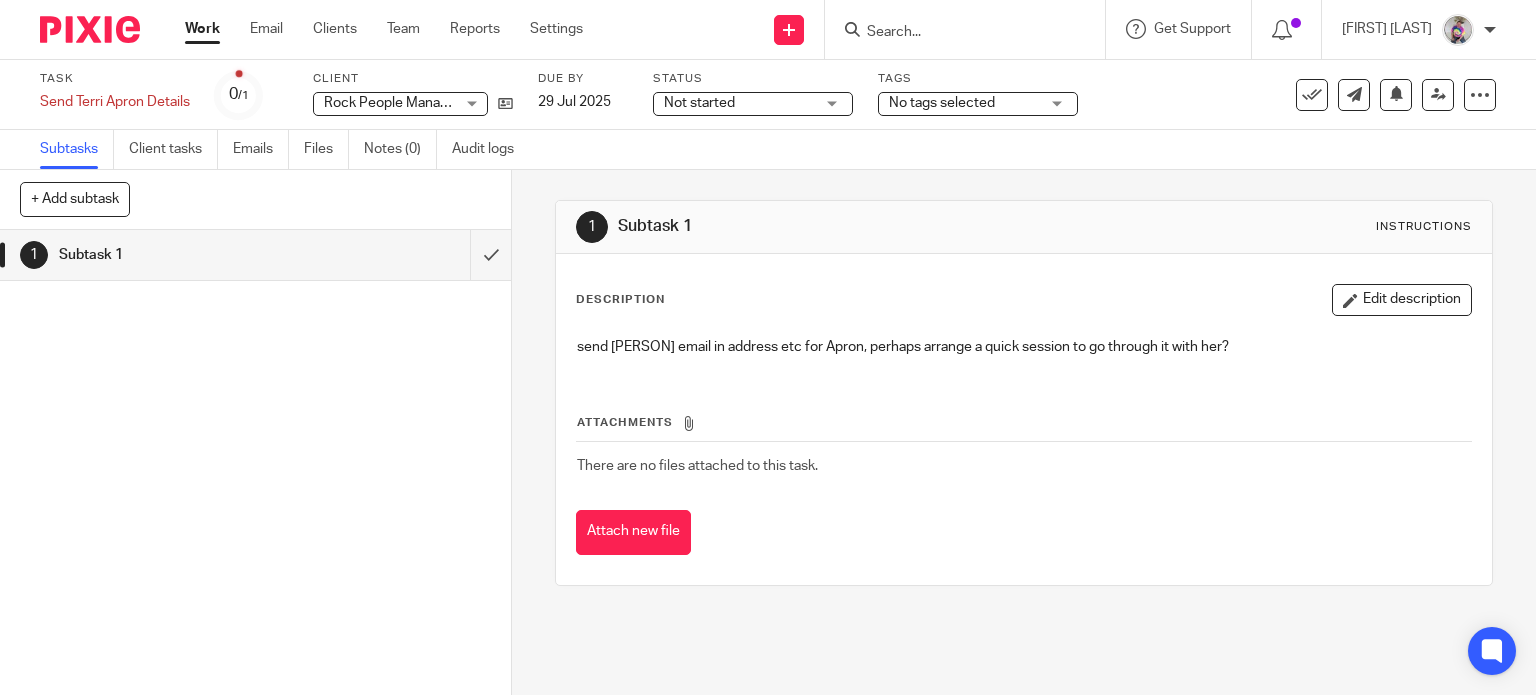 scroll, scrollTop: 0, scrollLeft: 0, axis: both 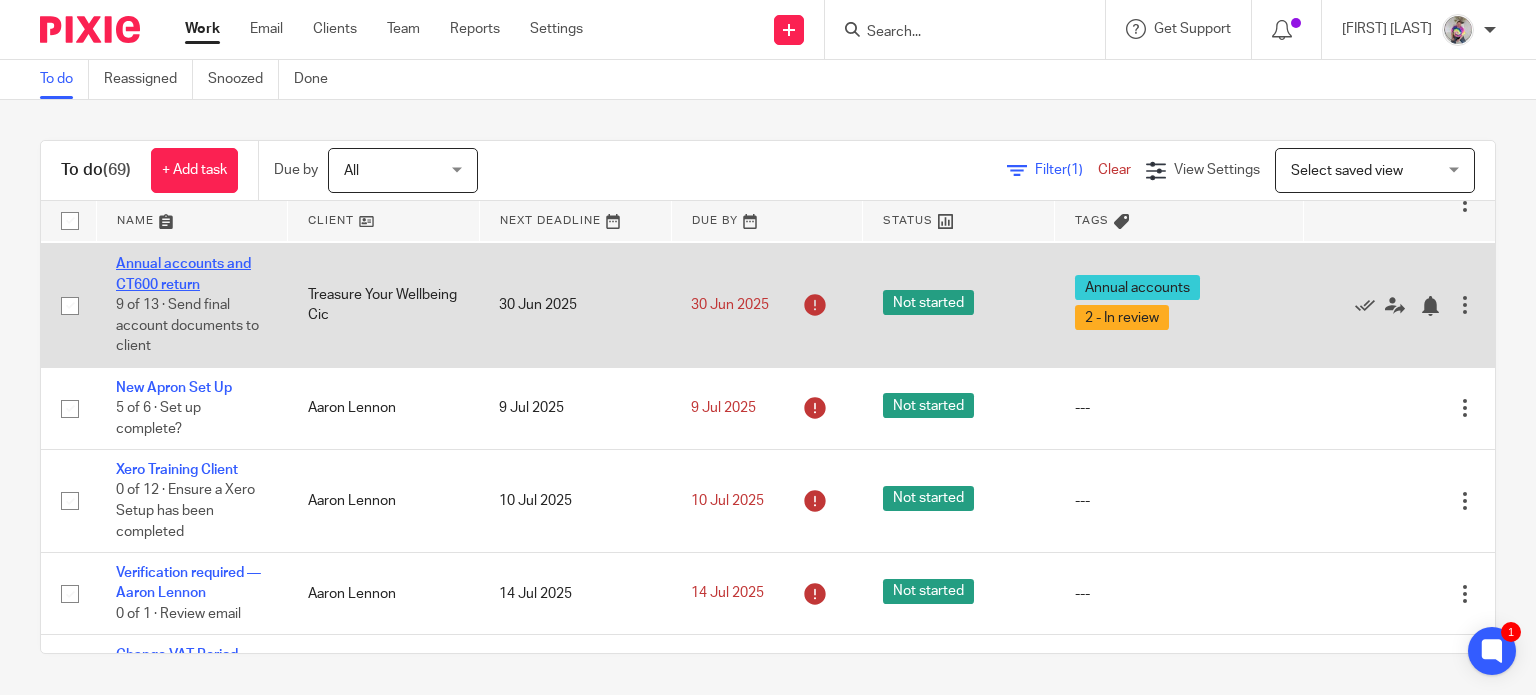 click on "Annual accounts and CT600 return" at bounding box center (183, 274) 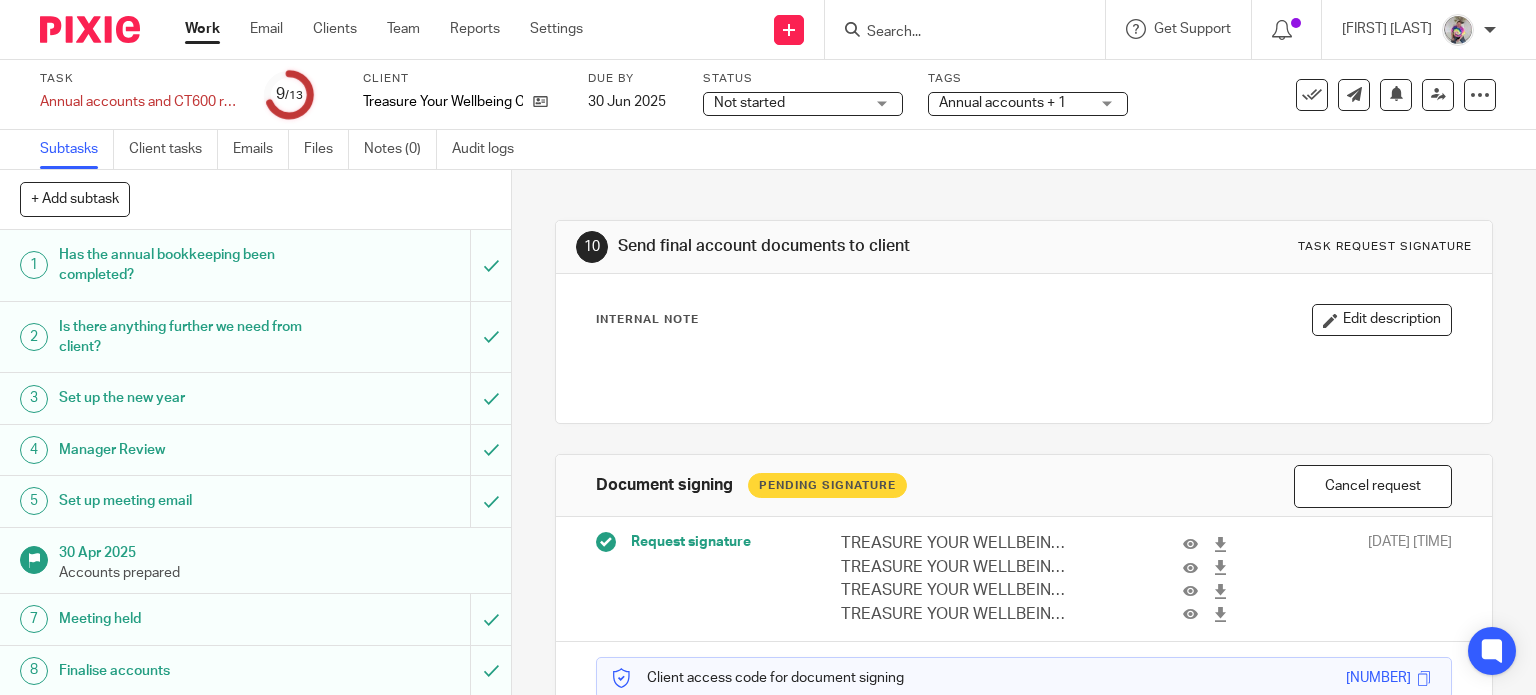 scroll, scrollTop: 0, scrollLeft: 0, axis: both 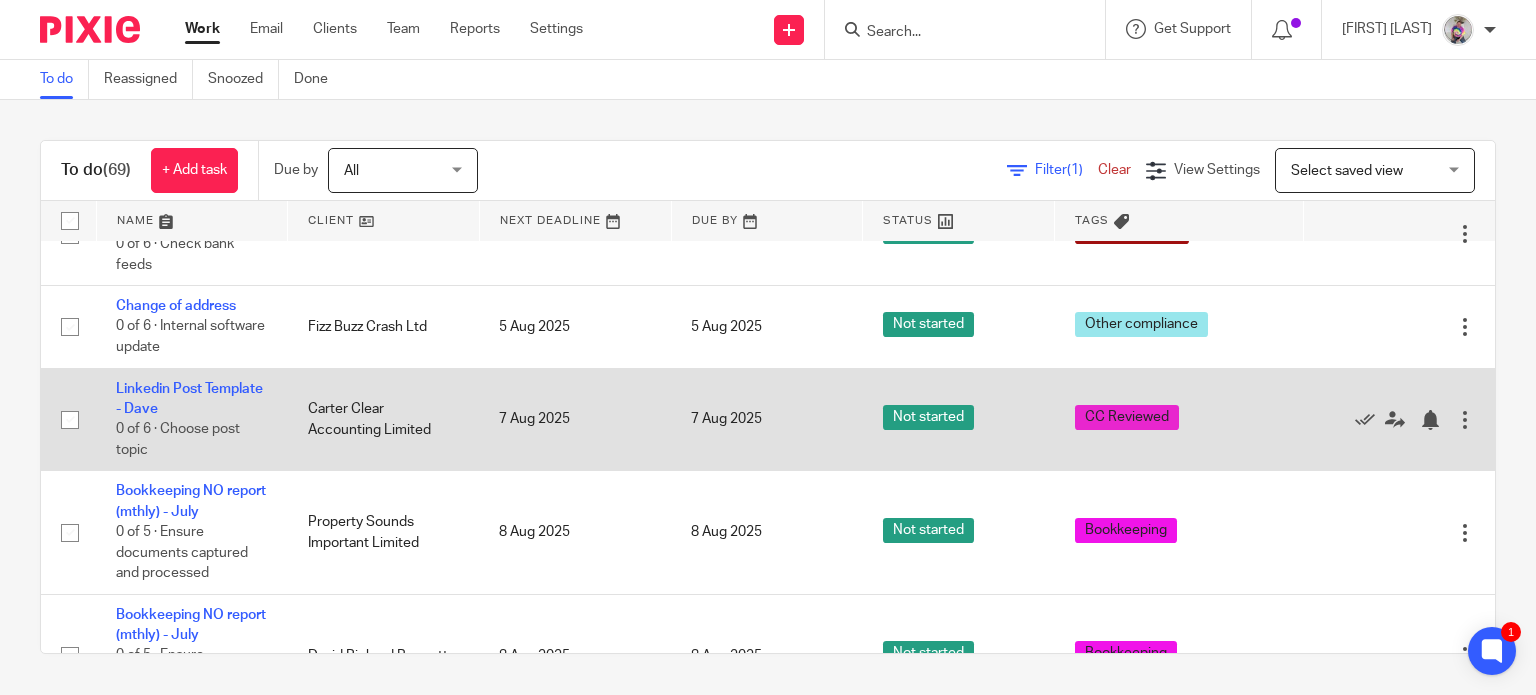 click at bounding box center [1465, 420] 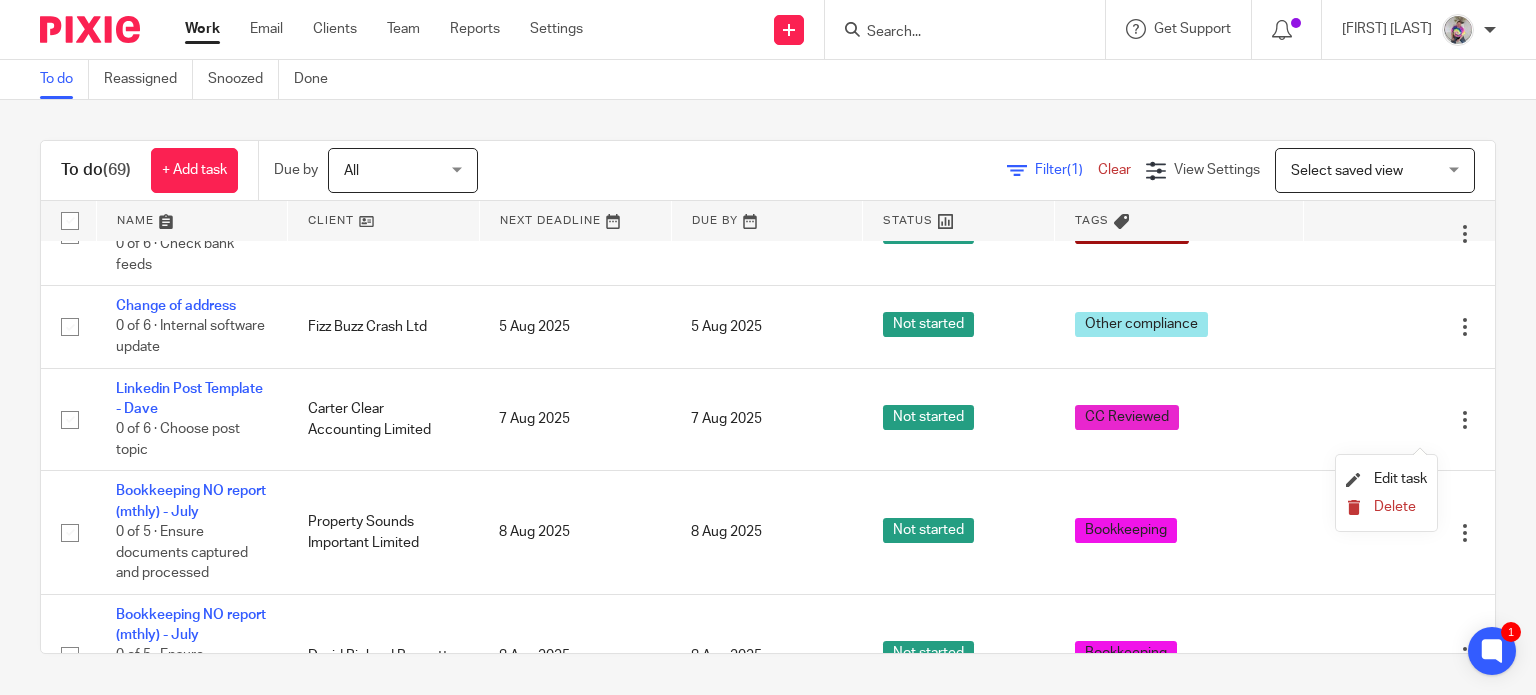 click on "Delete" at bounding box center (1395, 507) 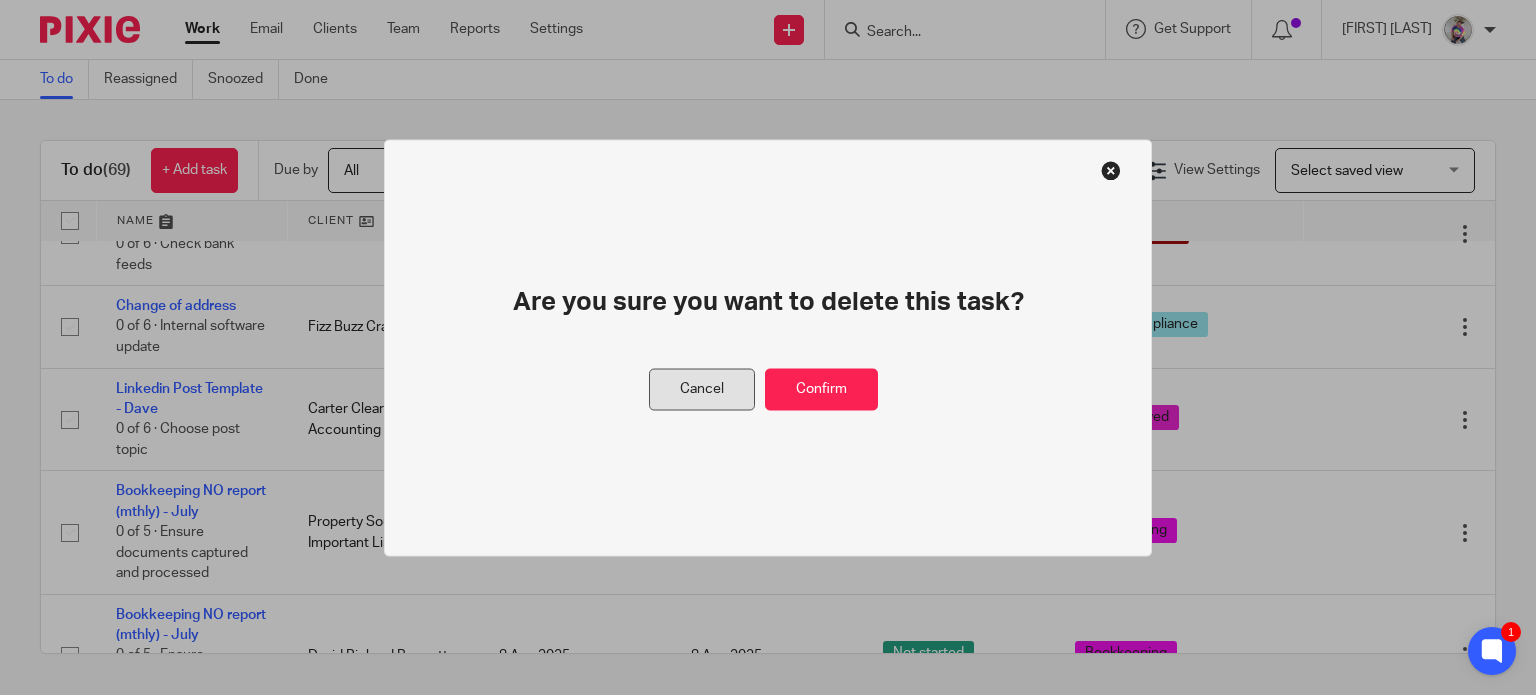 click on "Cancel" at bounding box center [702, 389] 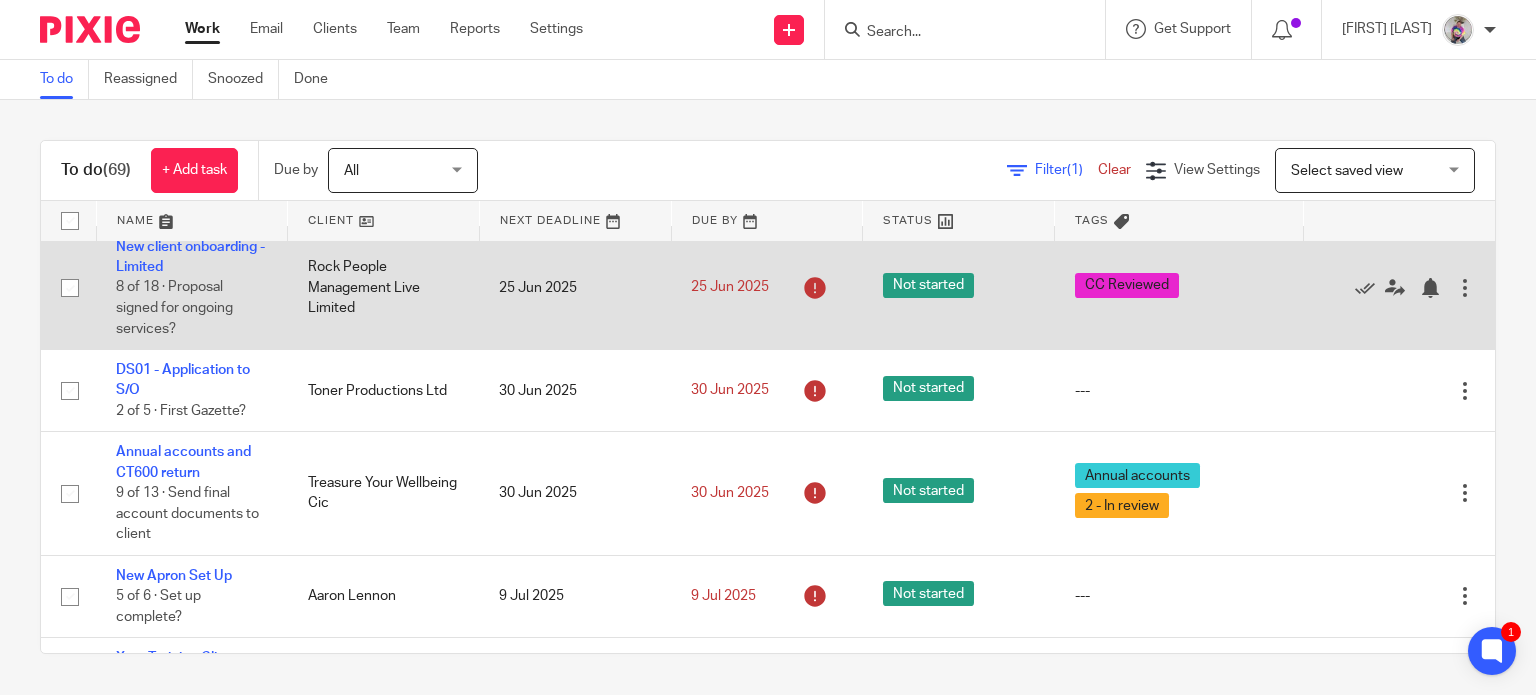 scroll, scrollTop: 476, scrollLeft: 0, axis: vertical 